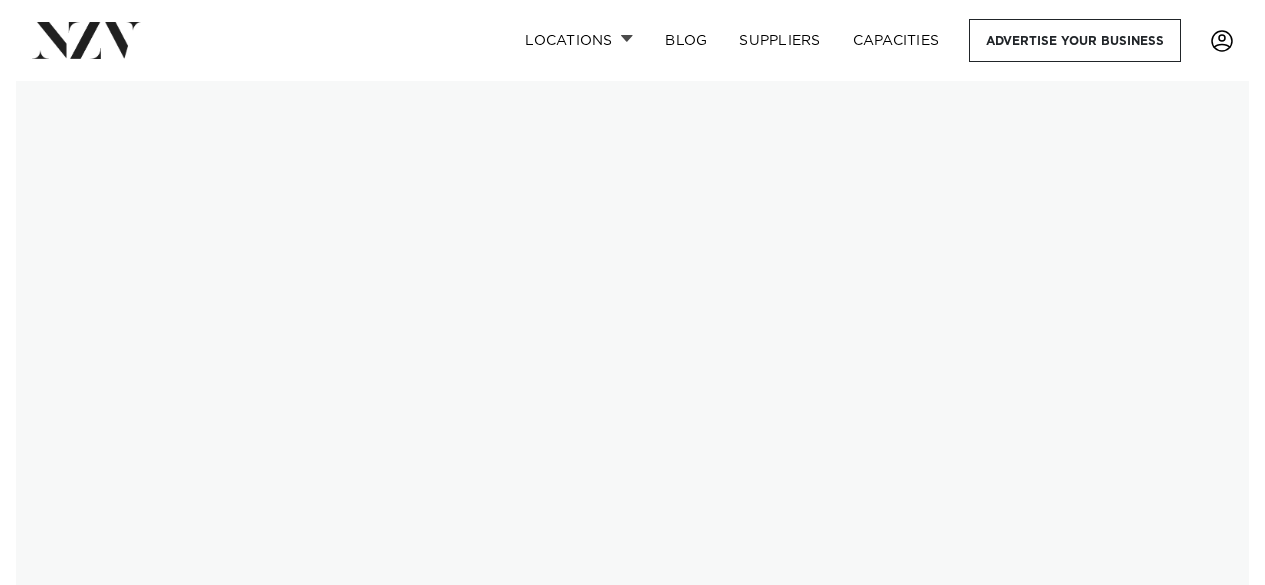 scroll, scrollTop: 0, scrollLeft: 0, axis: both 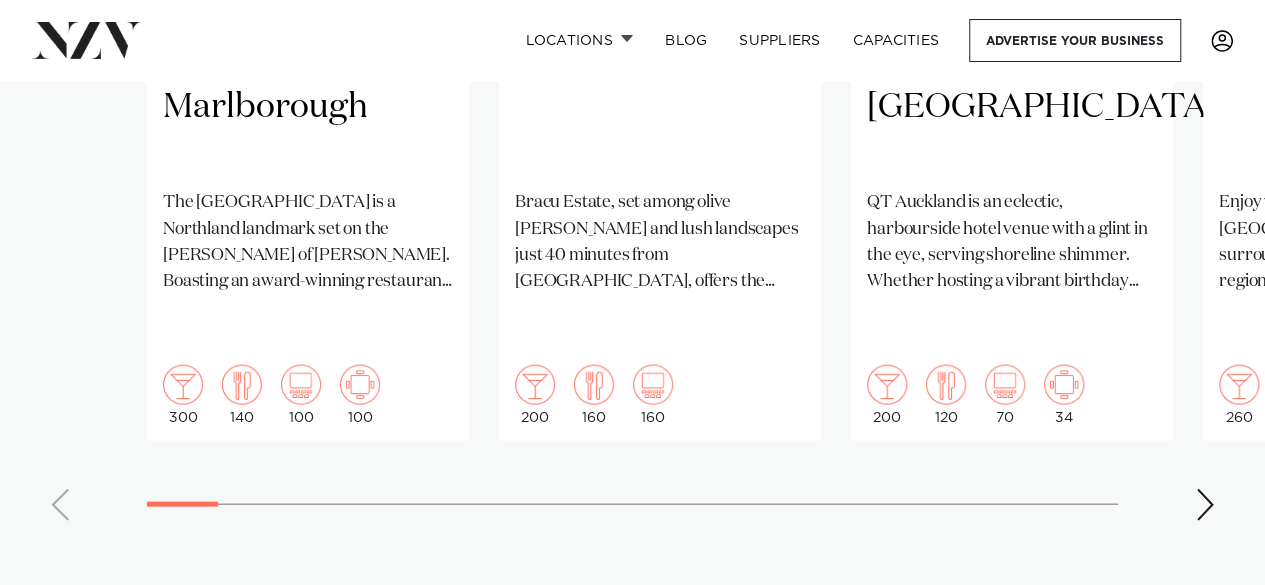 click on "[GEOGRAPHIC_DATA]
Duke of Marlborough
The [GEOGRAPHIC_DATA] is a Northland landmark set on the [PERSON_NAME] of [PERSON_NAME]. Boasting an award-winning restaurant, accommodation and event space - [GEOGRAPHIC_DATA] is the pride and joy of the [GEOGRAPHIC_DATA].
300
140
100
100
Auckland
Bracu" at bounding box center (632, 53) 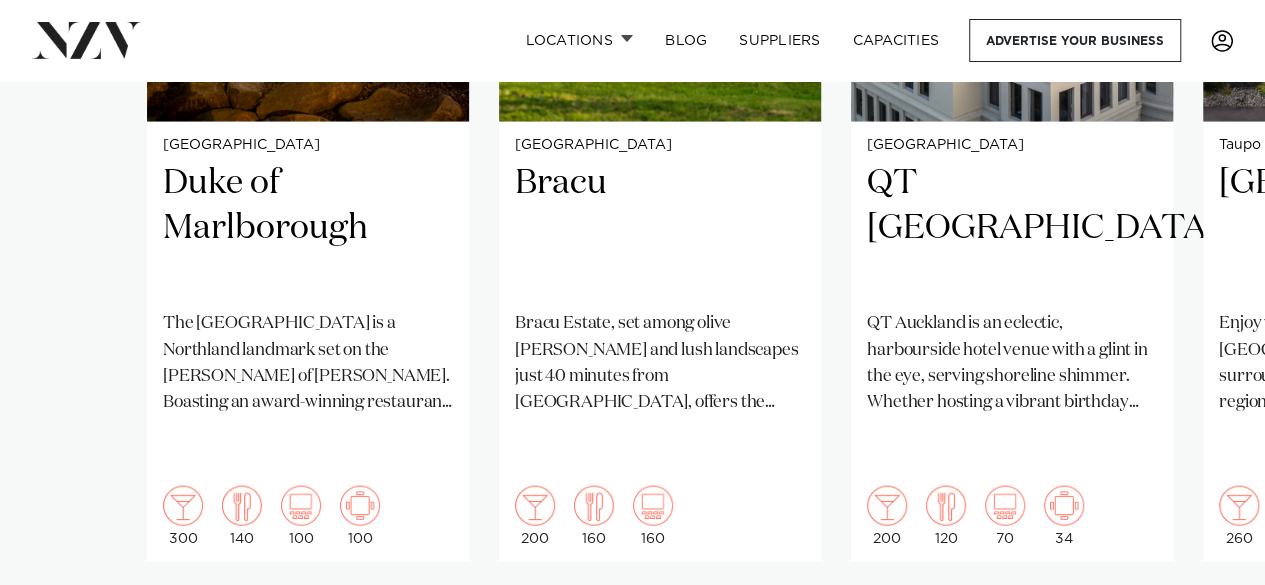 scroll, scrollTop: 1864, scrollLeft: 0, axis: vertical 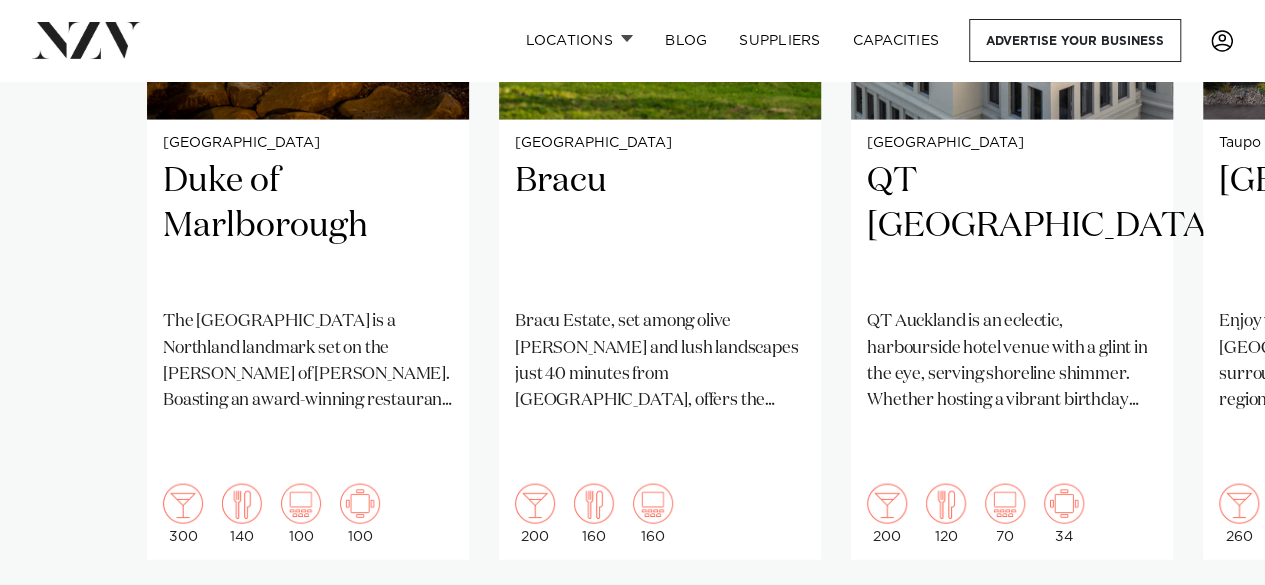 click on "[GEOGRAPHIC_DATA]
Duke of Marlborough
The [GEOGRAPHIC_DATA] is a Northland landmark set on the [PERSON_NAME] of [PERSON_NAME]. Boasting an award-winning restaurant, accommodation and event space - [GEOGRAPHIC_DATA] is the pride and joy of the [GEOGRAPHIC_DATA].
300
140
100
100
Auckland
Bracu" at bounding box center (632, 171) 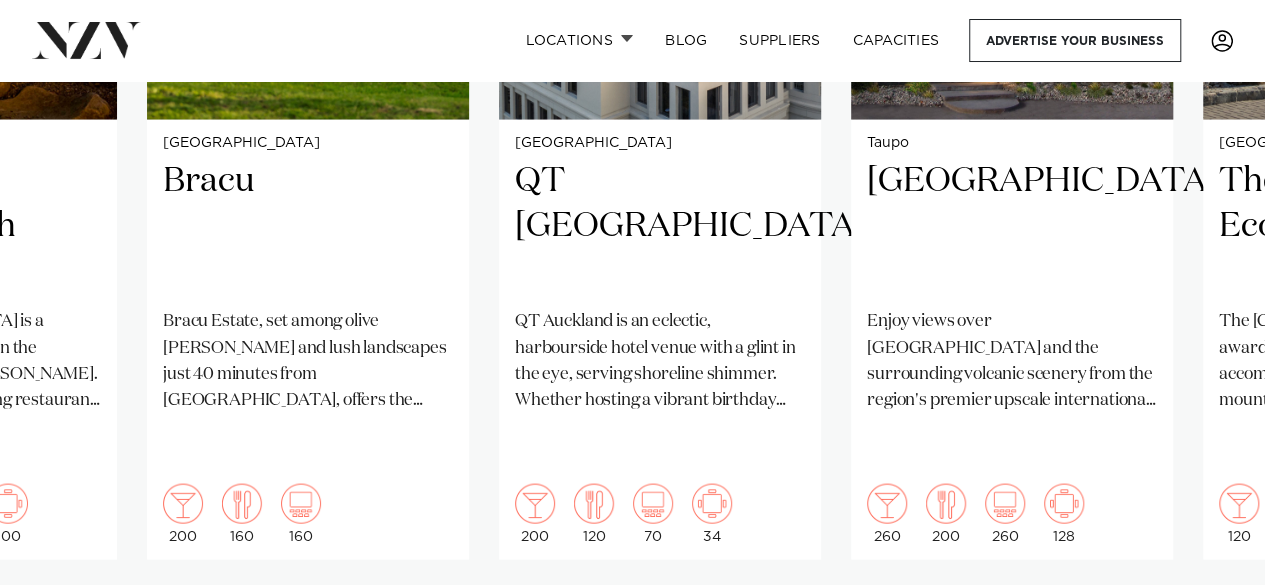 click at bounding box center (1205, 623) 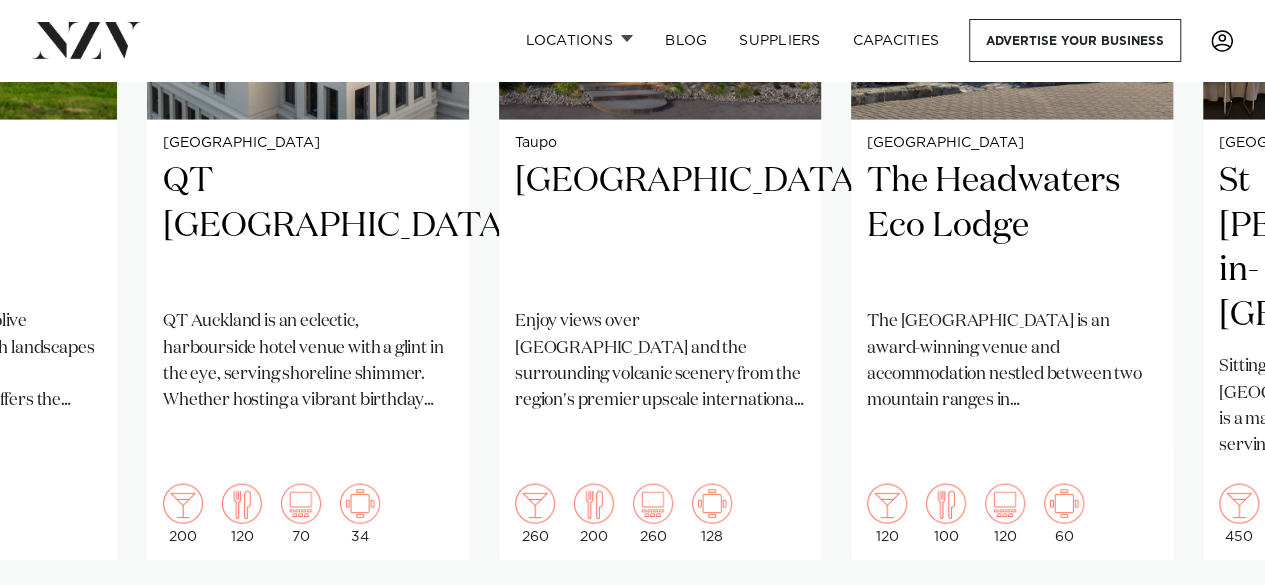 click at bounding box center (1205, 623) 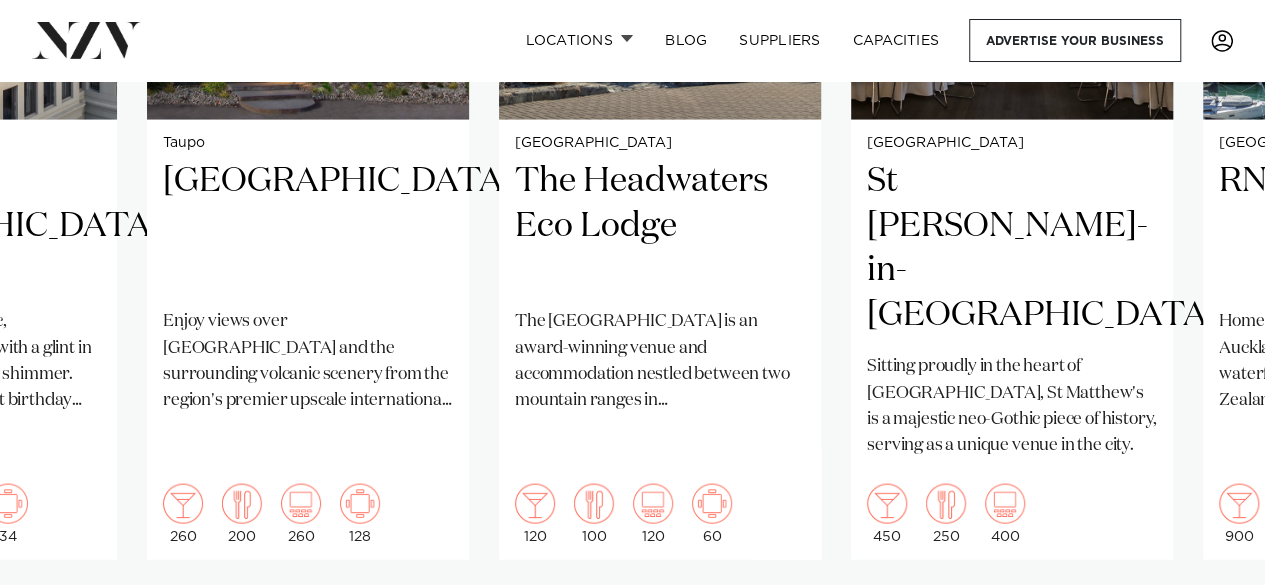 click at bounding box center [1205, 623] 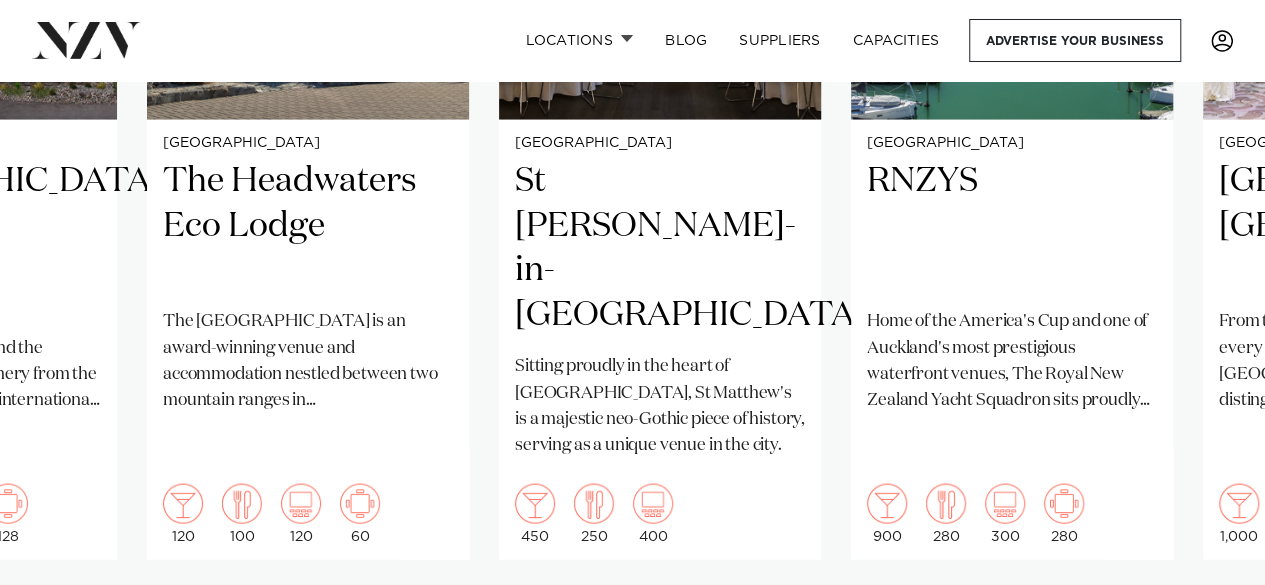 click at bounding box center (1205, 623) 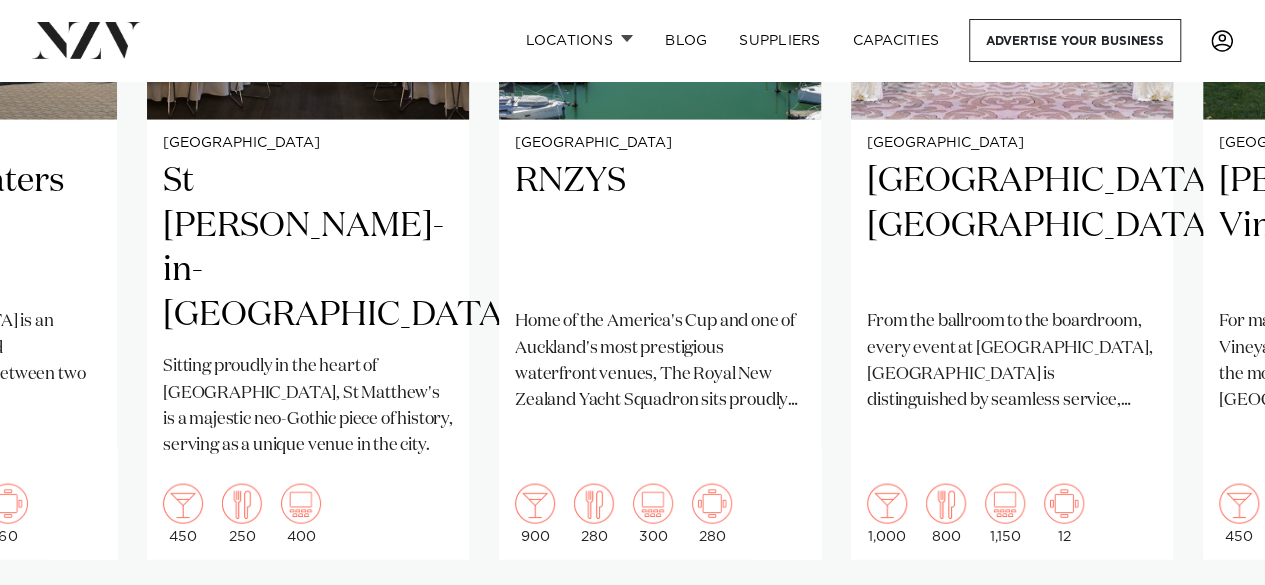 click at bounding box center (1205, 623) 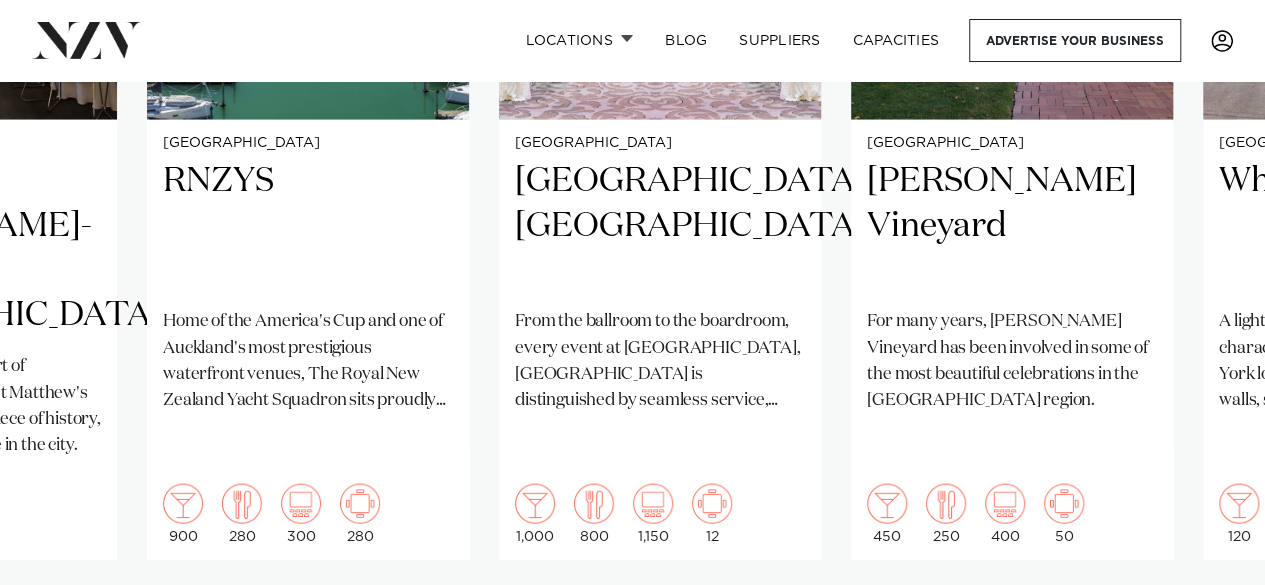 click at bounding box center [1205, 623] 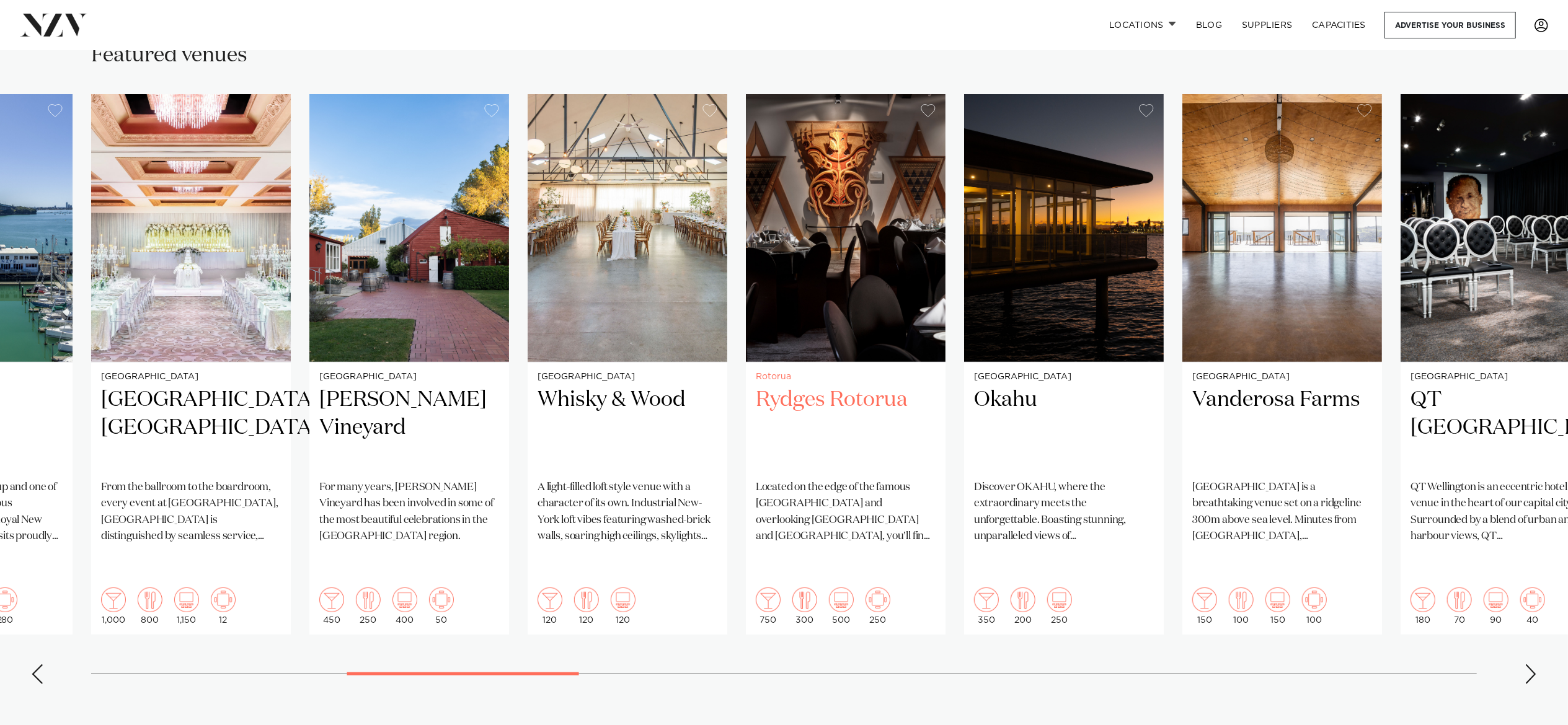 scroll, scrollTop: 866, scrollLeft: 0, axis: vertical 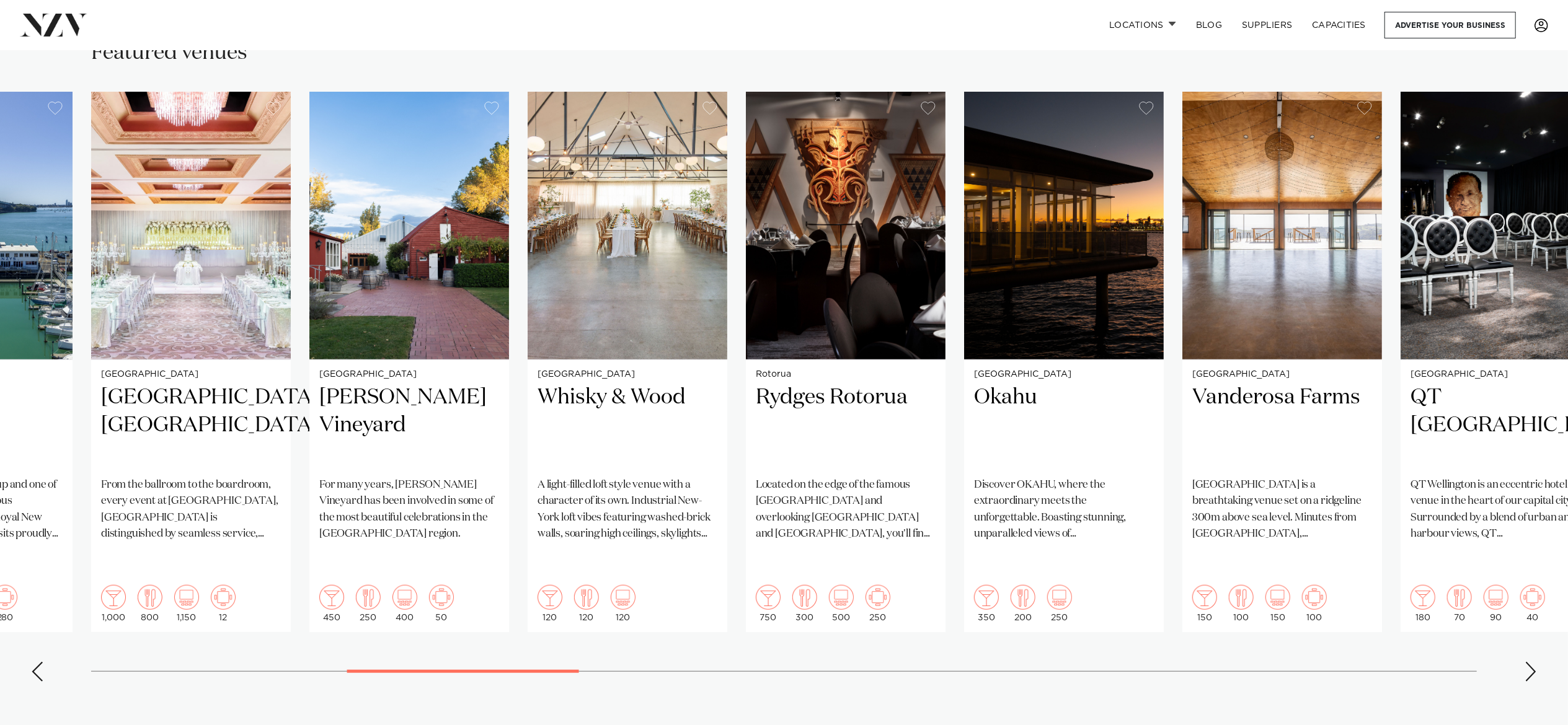 click at bounding box center [1531, 672] 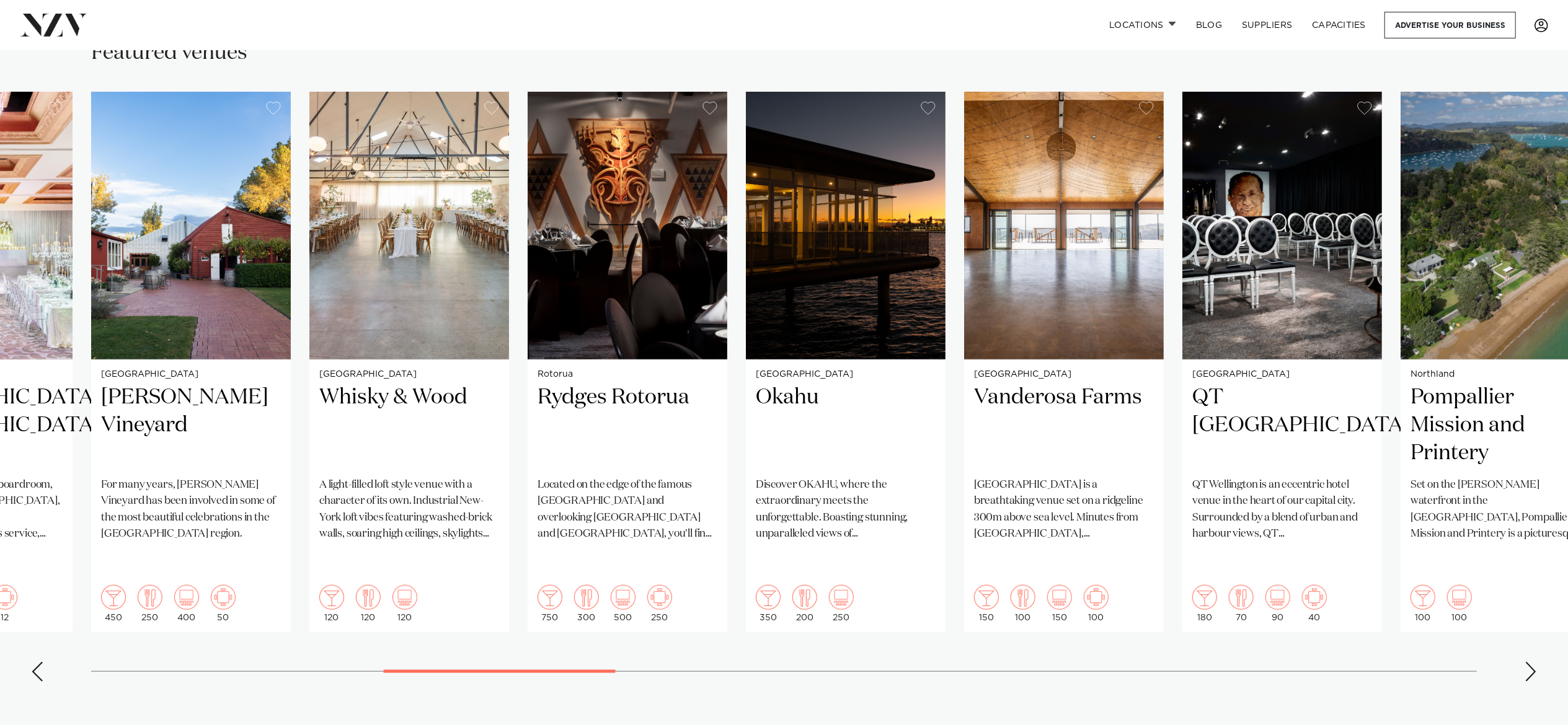 click at bounding box center (1531, 672) 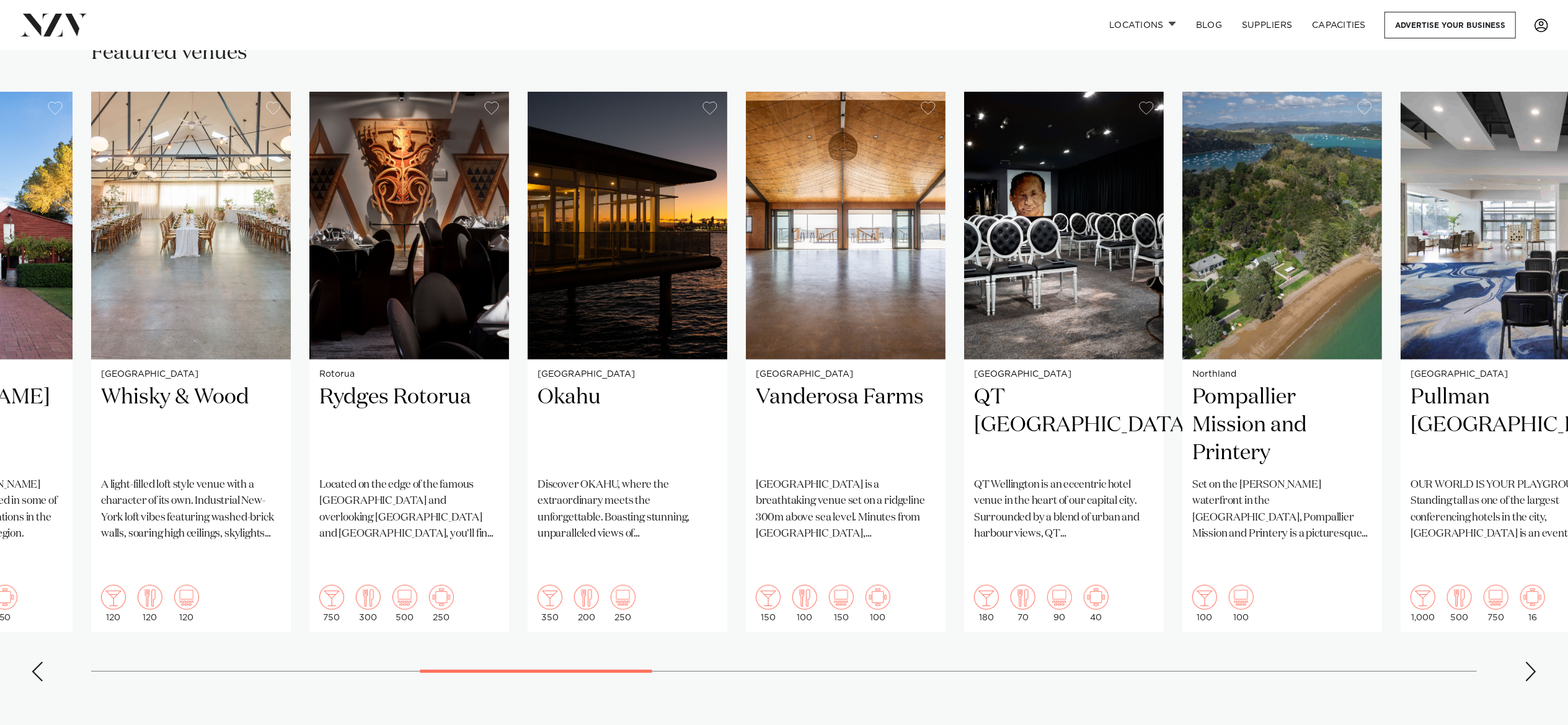 click at bounding box center [1531, 672] 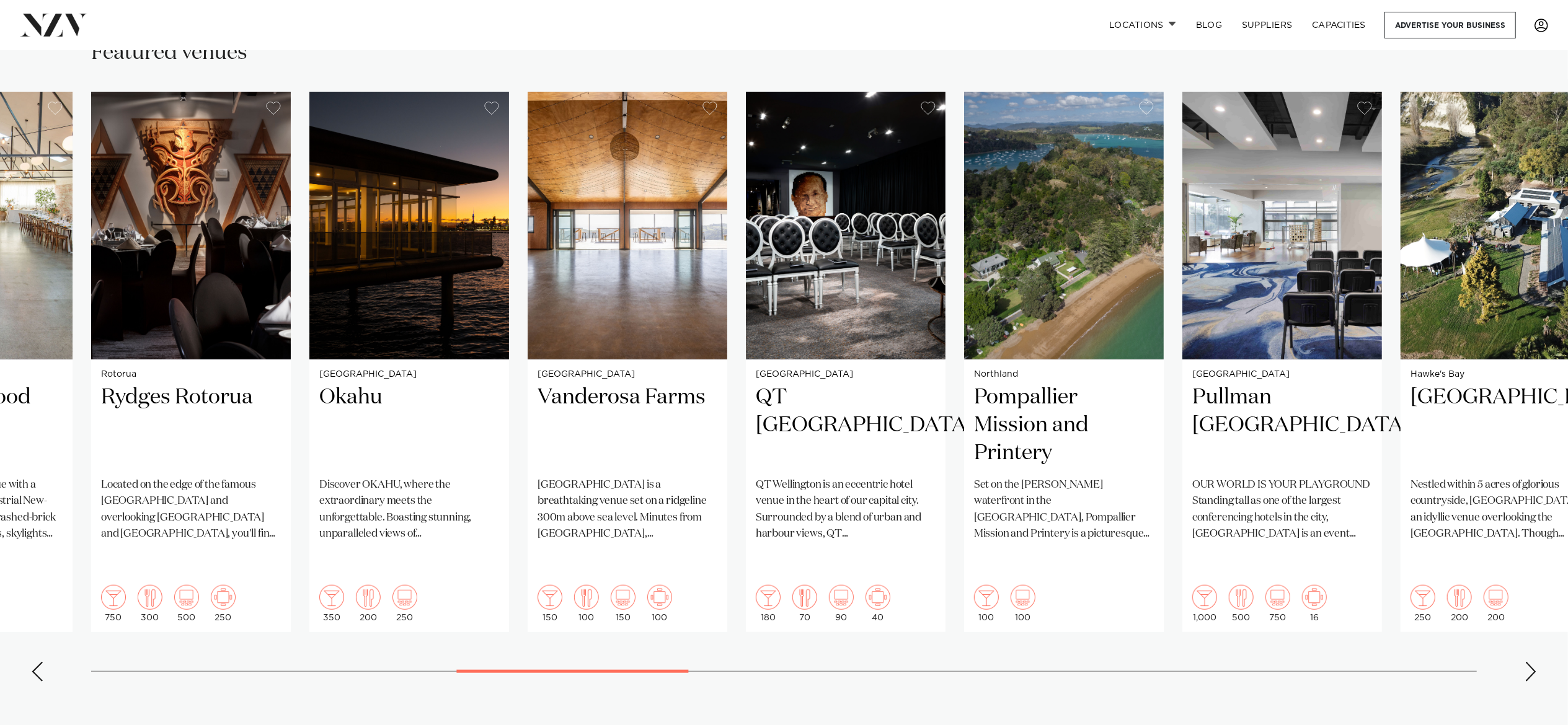 click at bounding box center [1531, 672] 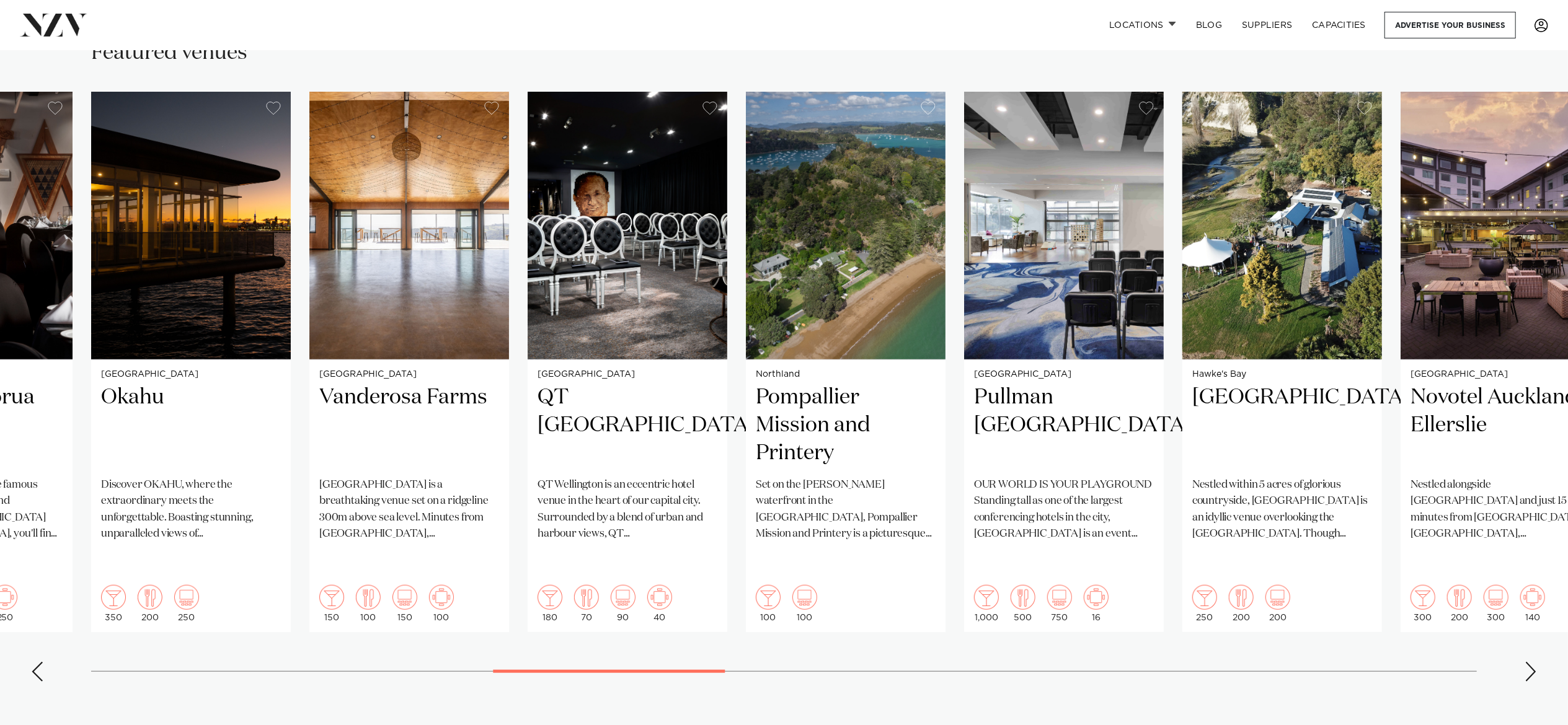 click at bounding box center [1531, 672] 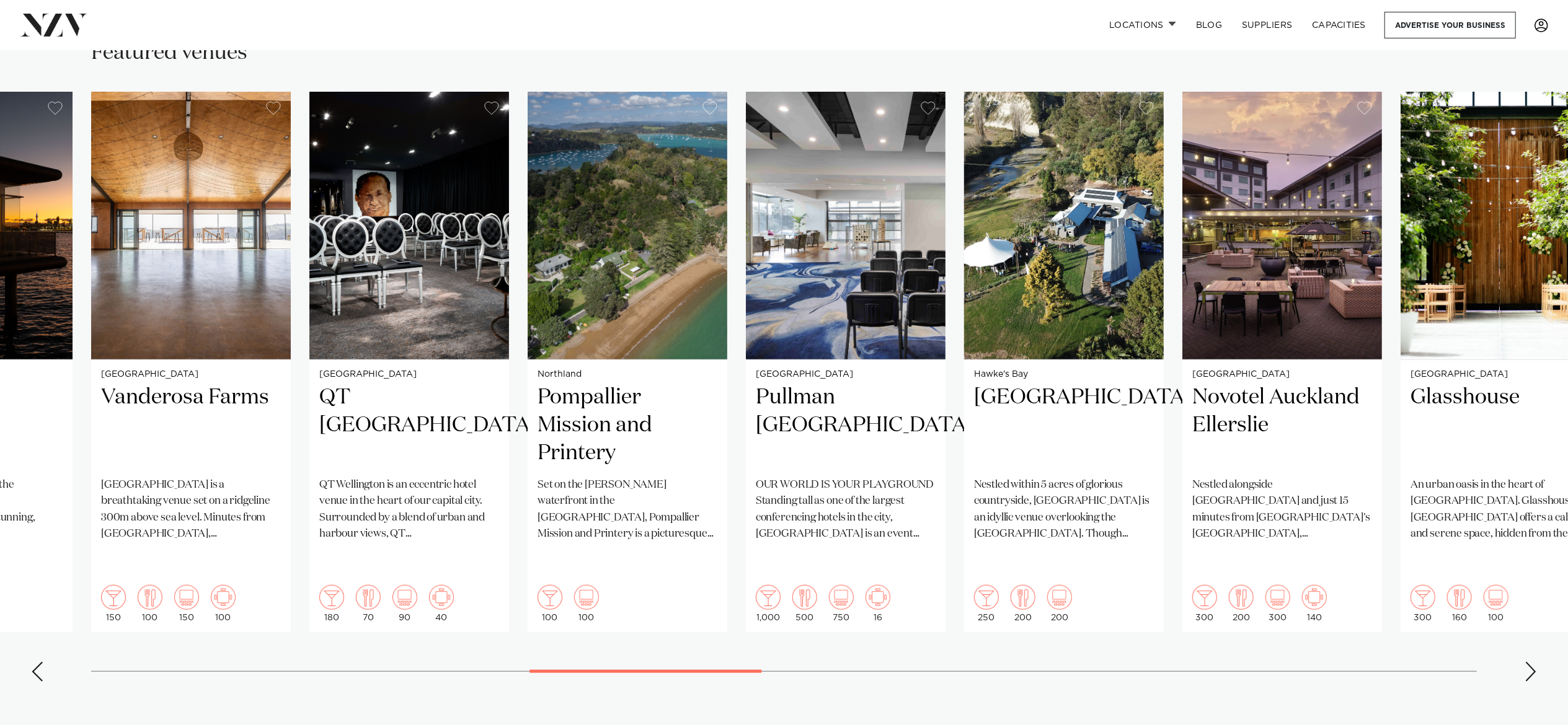 click at bounding box center [1531, 672] 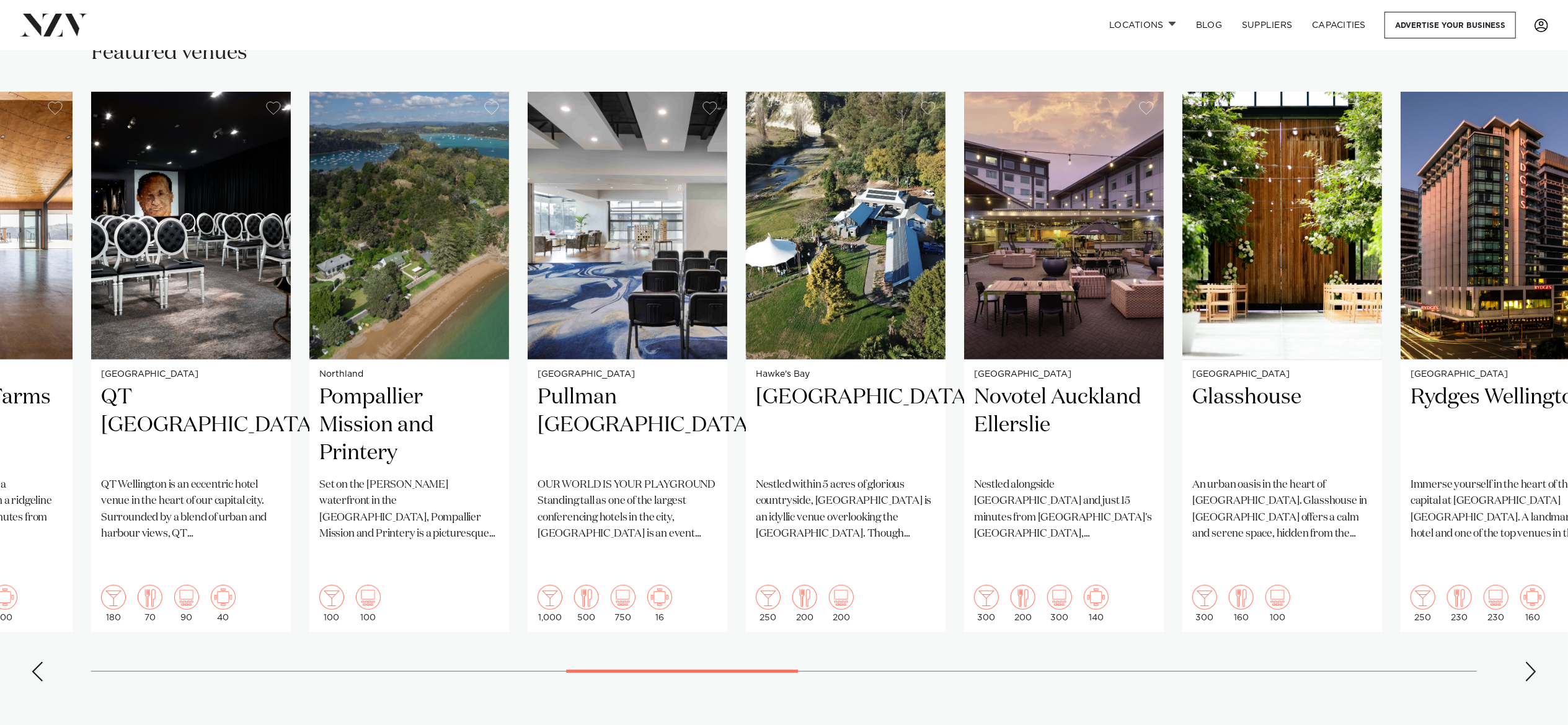click at bounding box center [1531, 672] 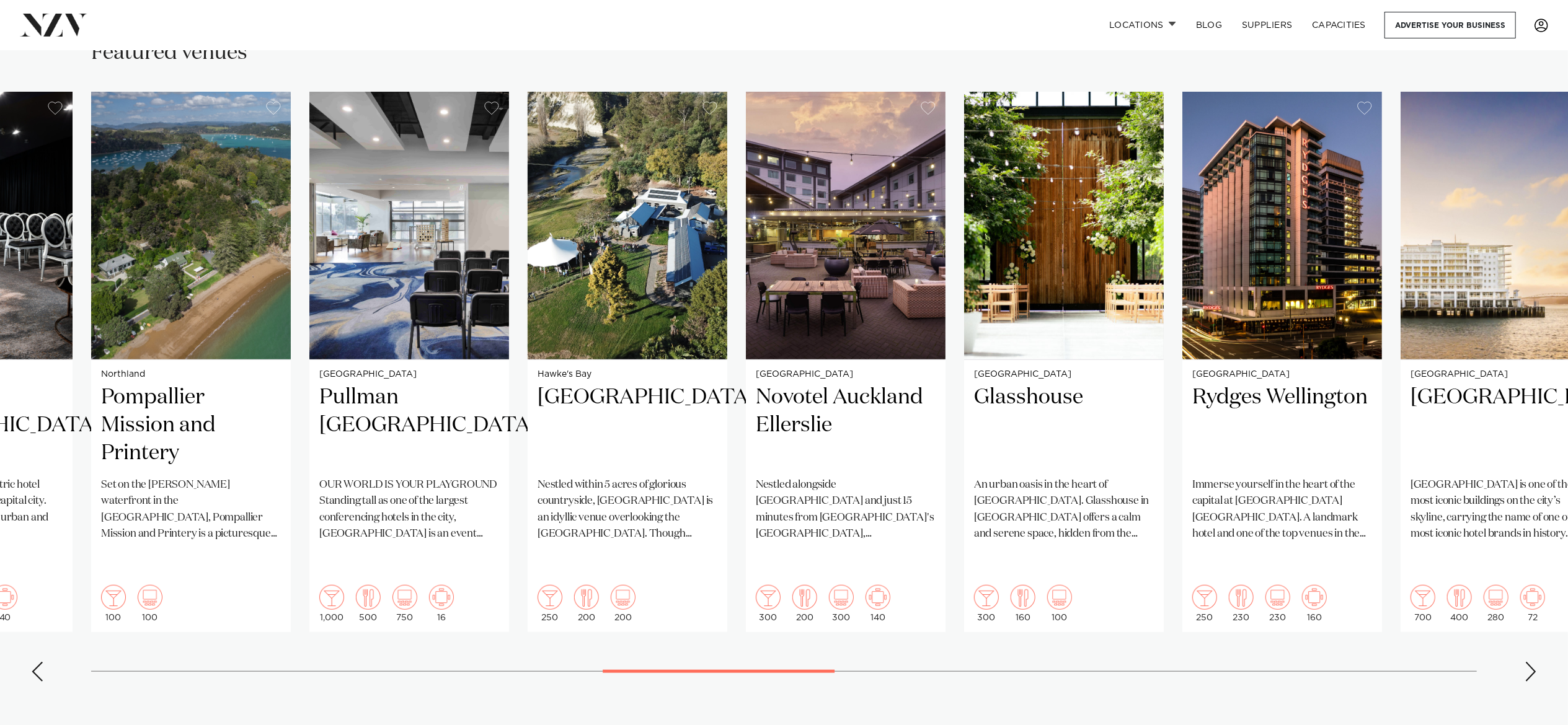 click at bounding box center [1531, 672] 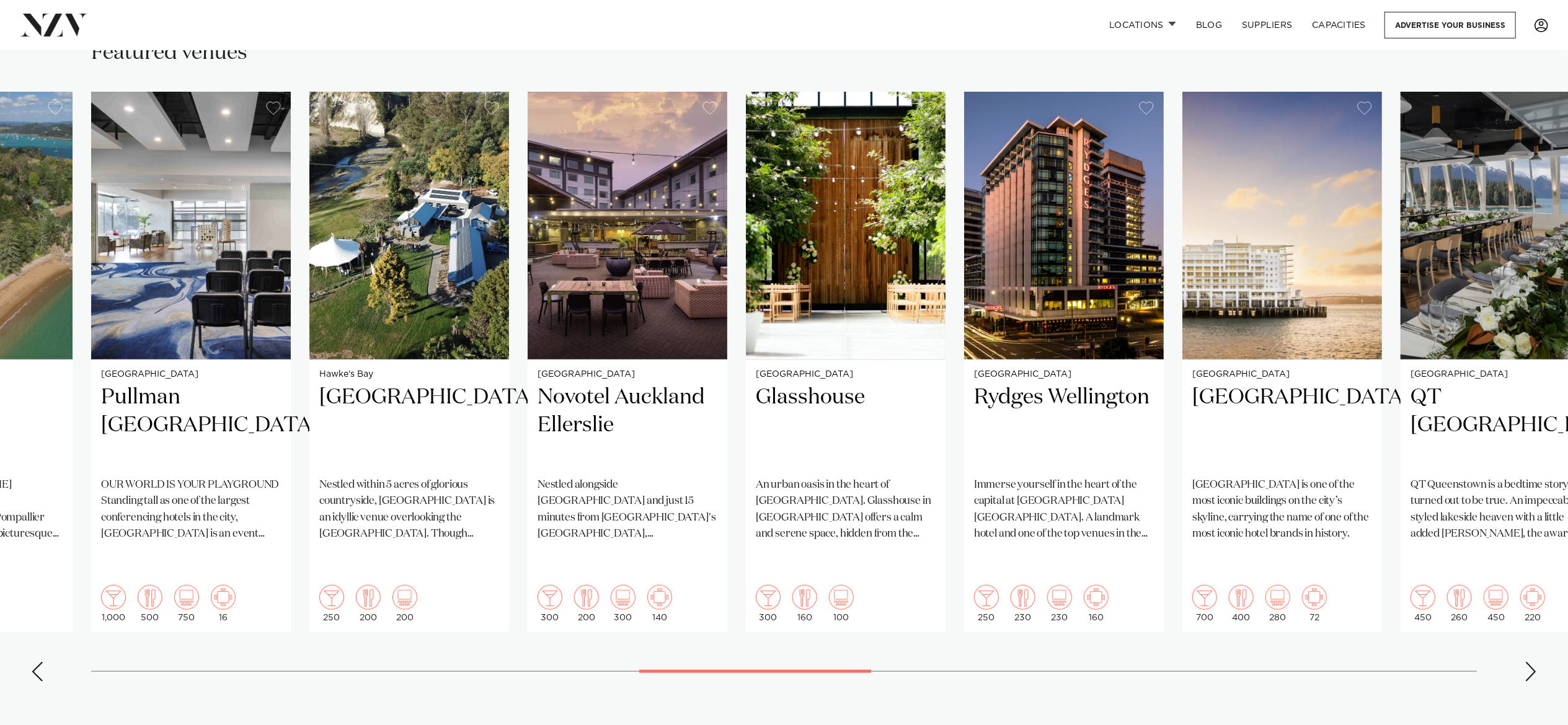 click at bounding box center [1531, 672] 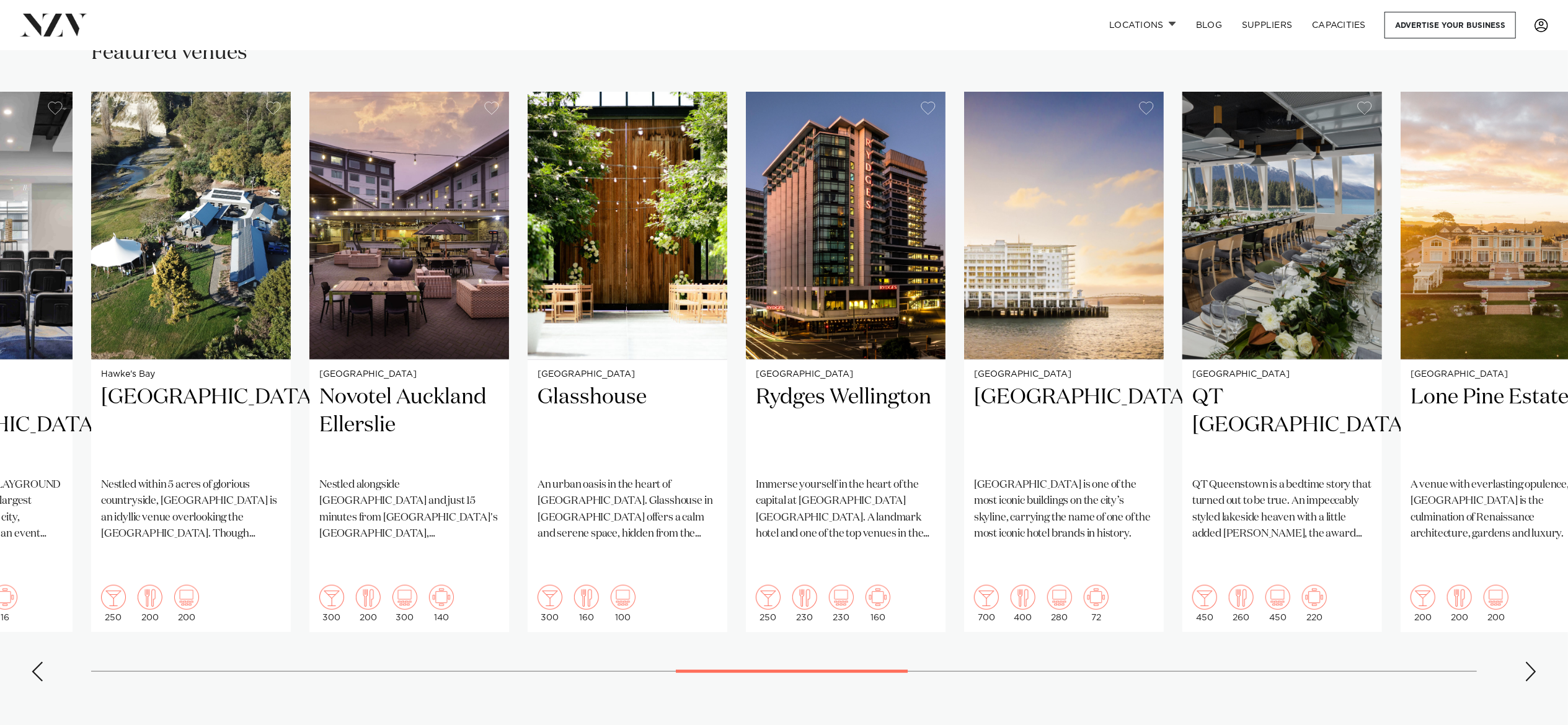 click at bounding box center [1531, 672] 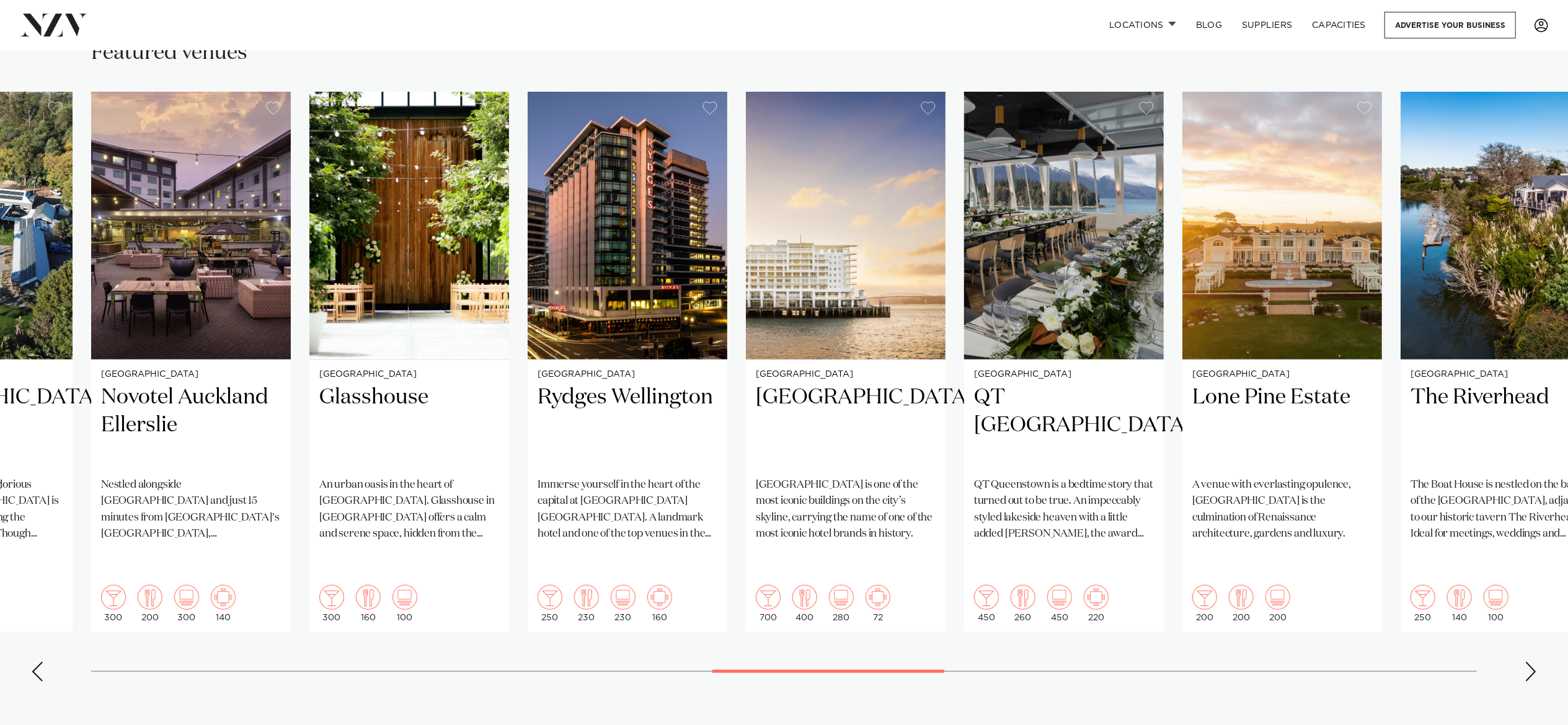 click at bounding box center [1531, 672] 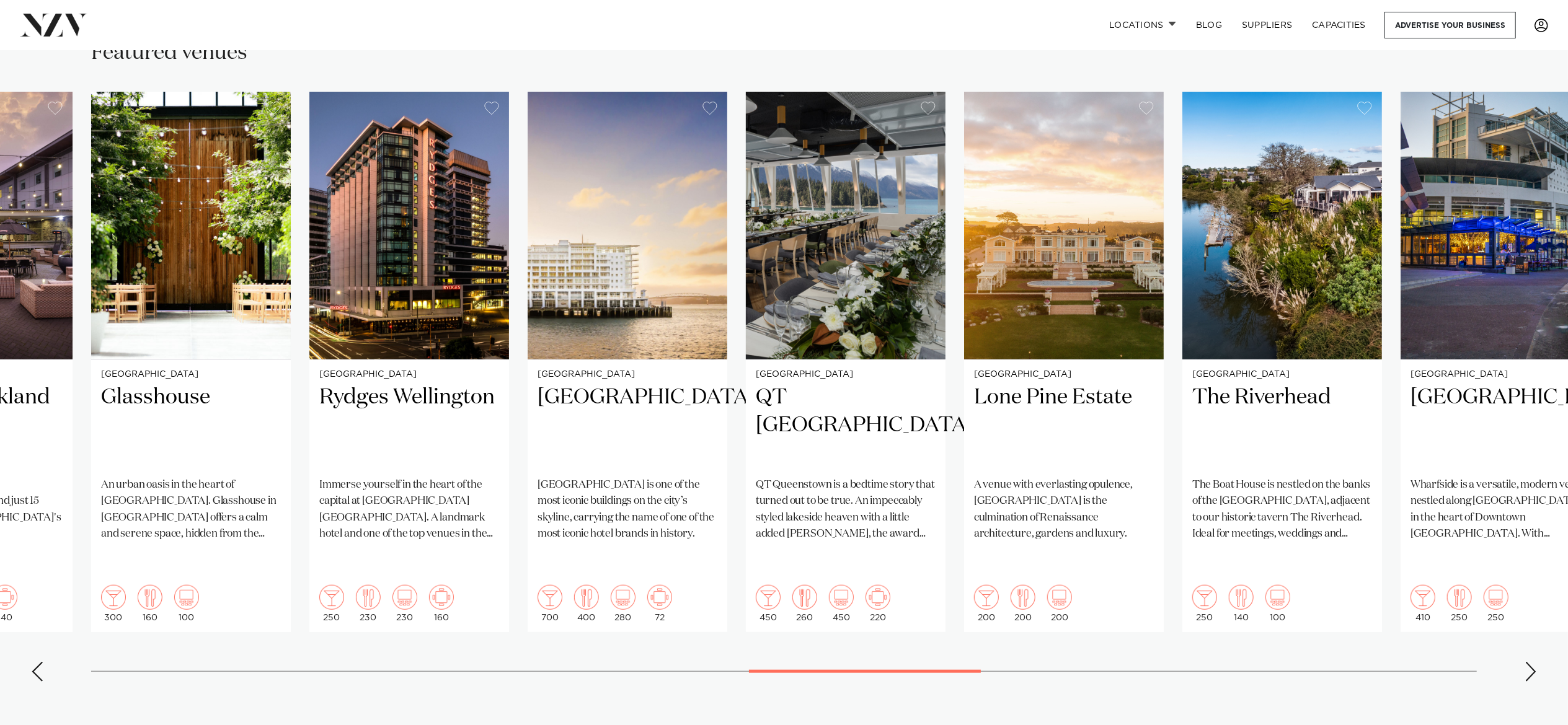 click at bounding box center [1531, 672] 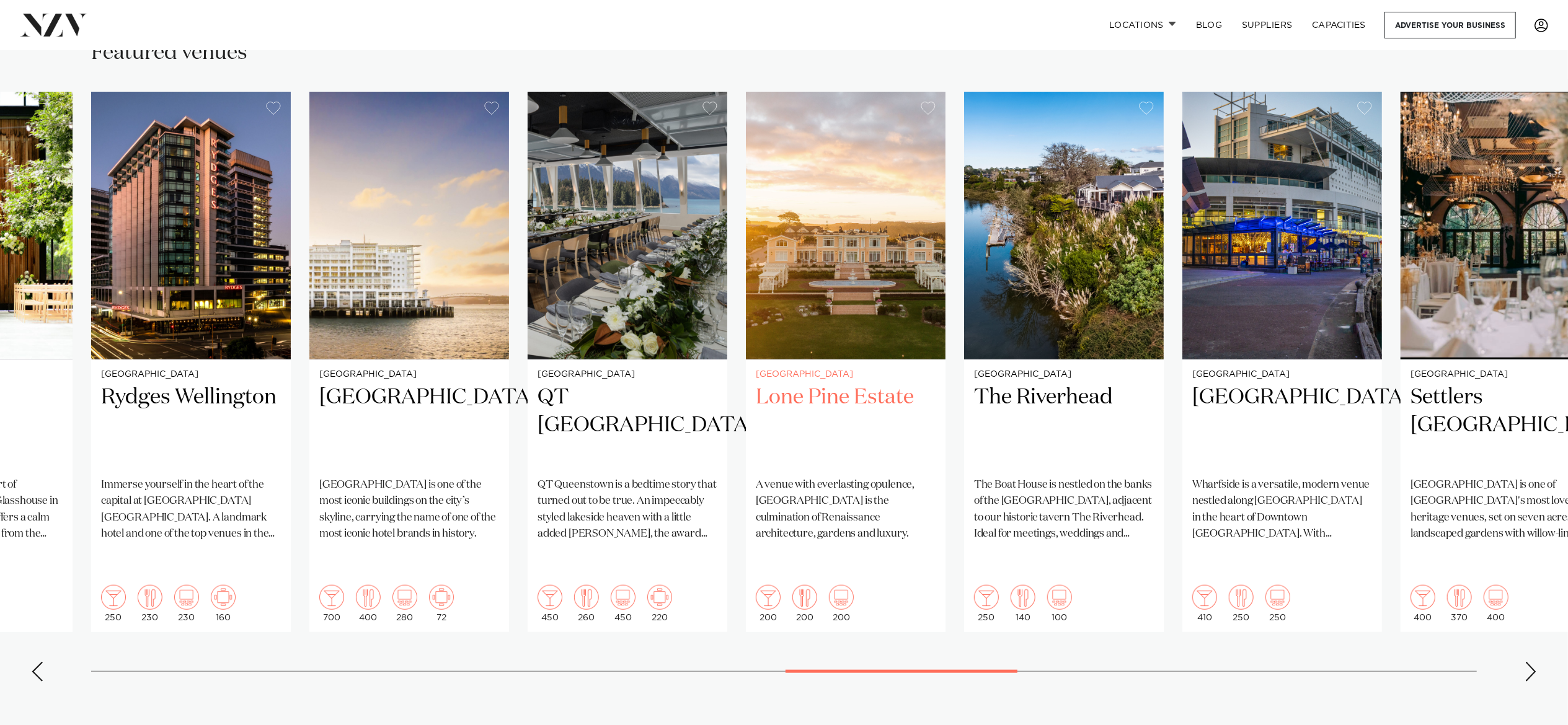 click on "Lone Pine Estate" at bounding box center (846, 425) 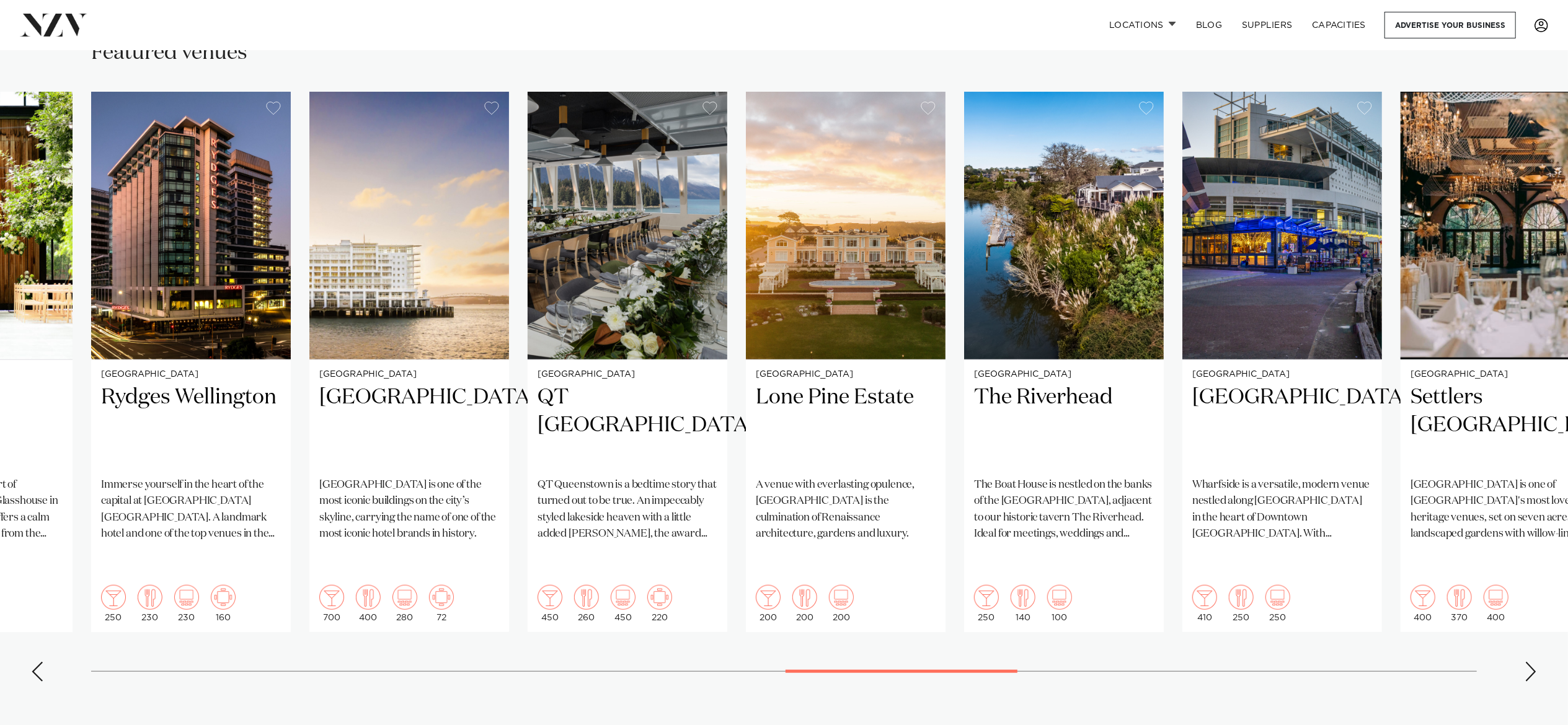 click on "[GEOGRAPHIC_DATA]
Duke of Marlborough
The [GEOGRAPHIC_DATA] is a Northland landmark set on the [PERSON_NAME] of [PERSON_NAME]. Boasting an award-winning restaurant, accommodation and event space - [GEOGRAPHIC_DATA] is the pride and joy of the [GEOGRAPHIC_DATA].
300
140
100
100
Auckland
Bracu" at bounding box center [784, 392] 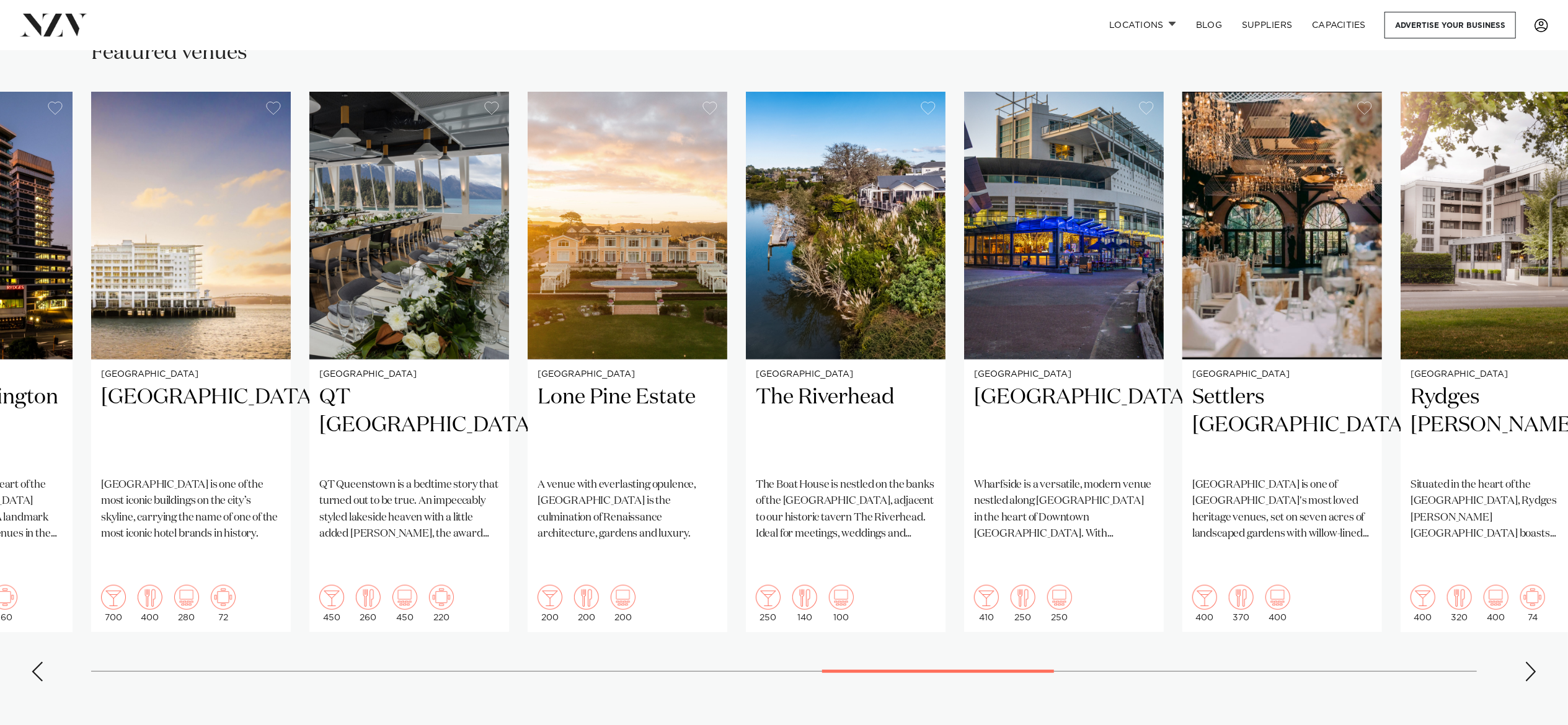 click at bounding box center (1531, 672) 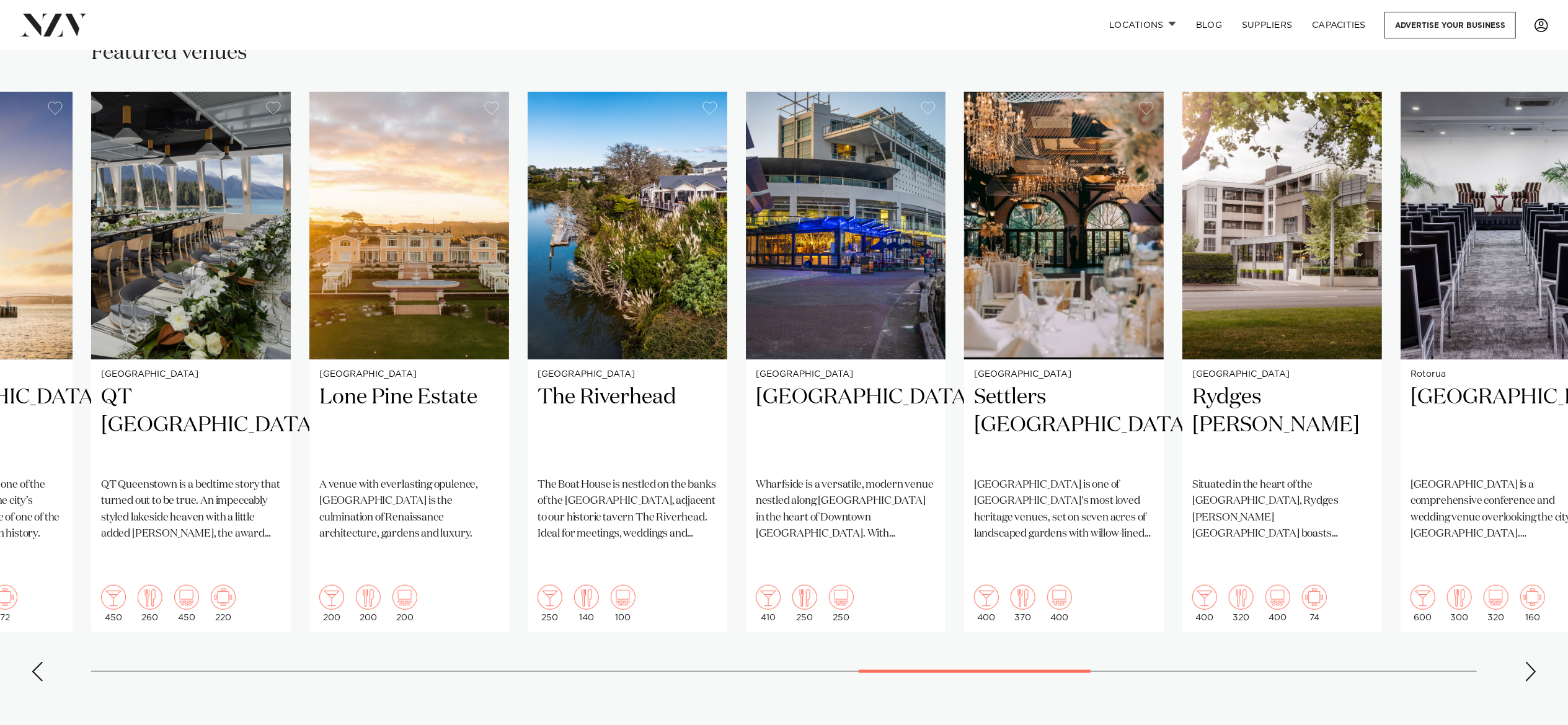 click at bounding box center [1531, 672] 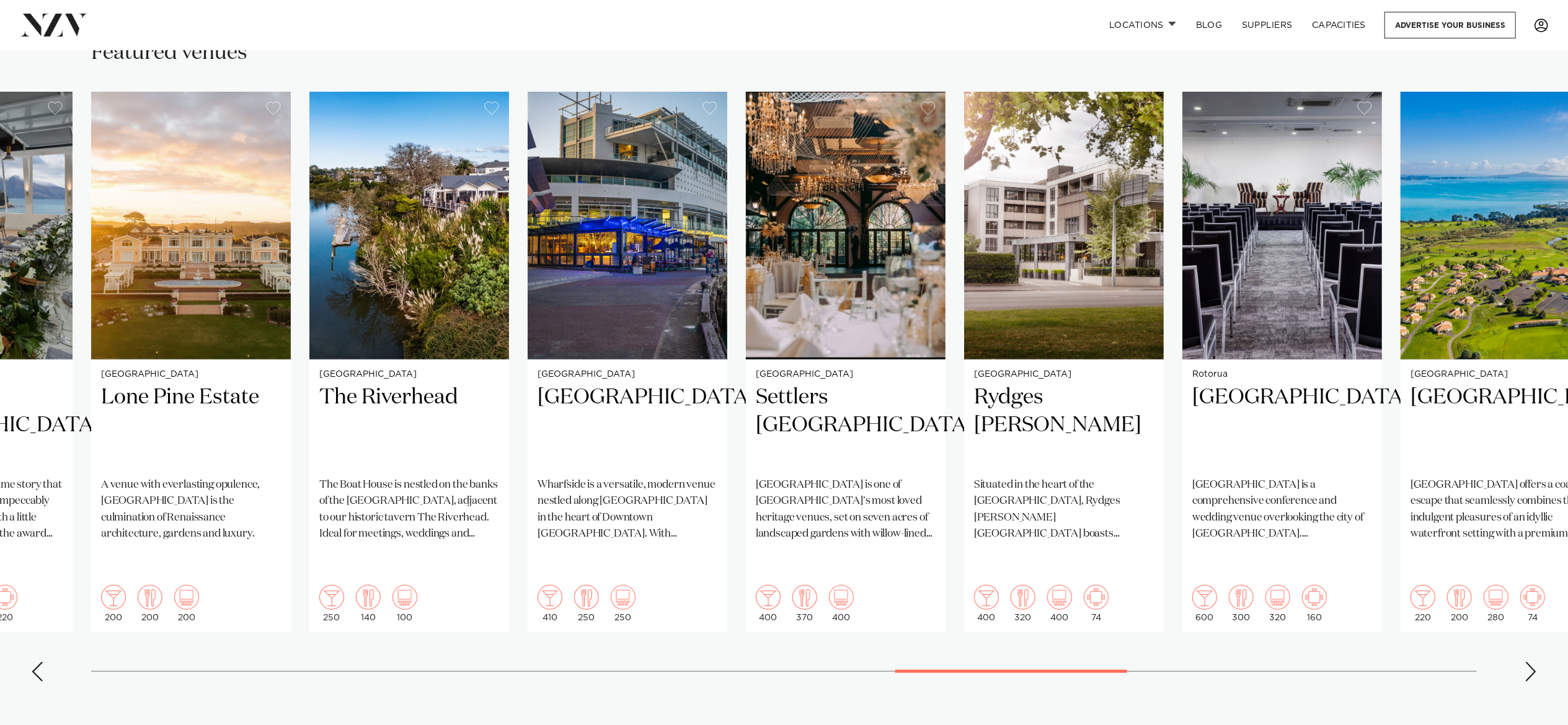 click at bounding box center [1531, 672] 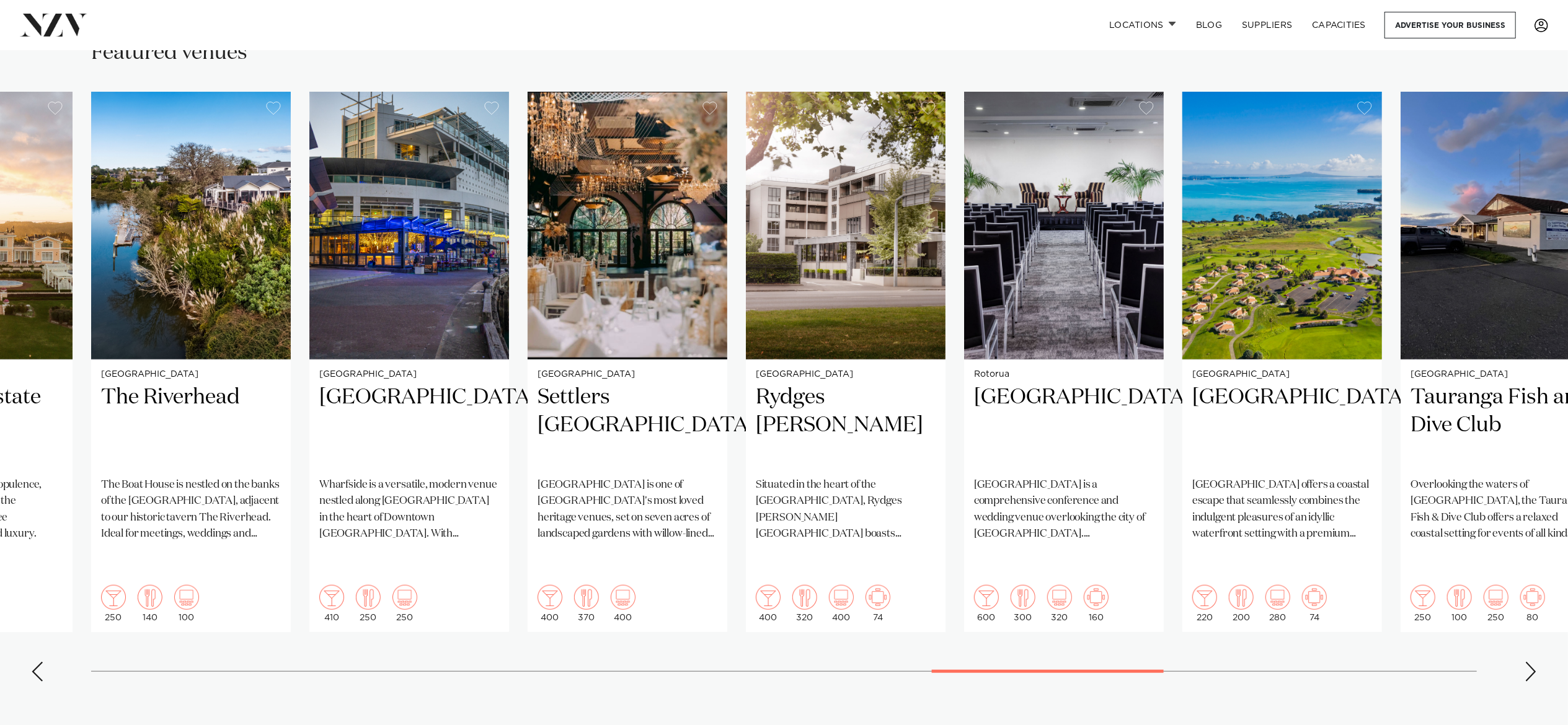 click at bounding box center (1531, 672) 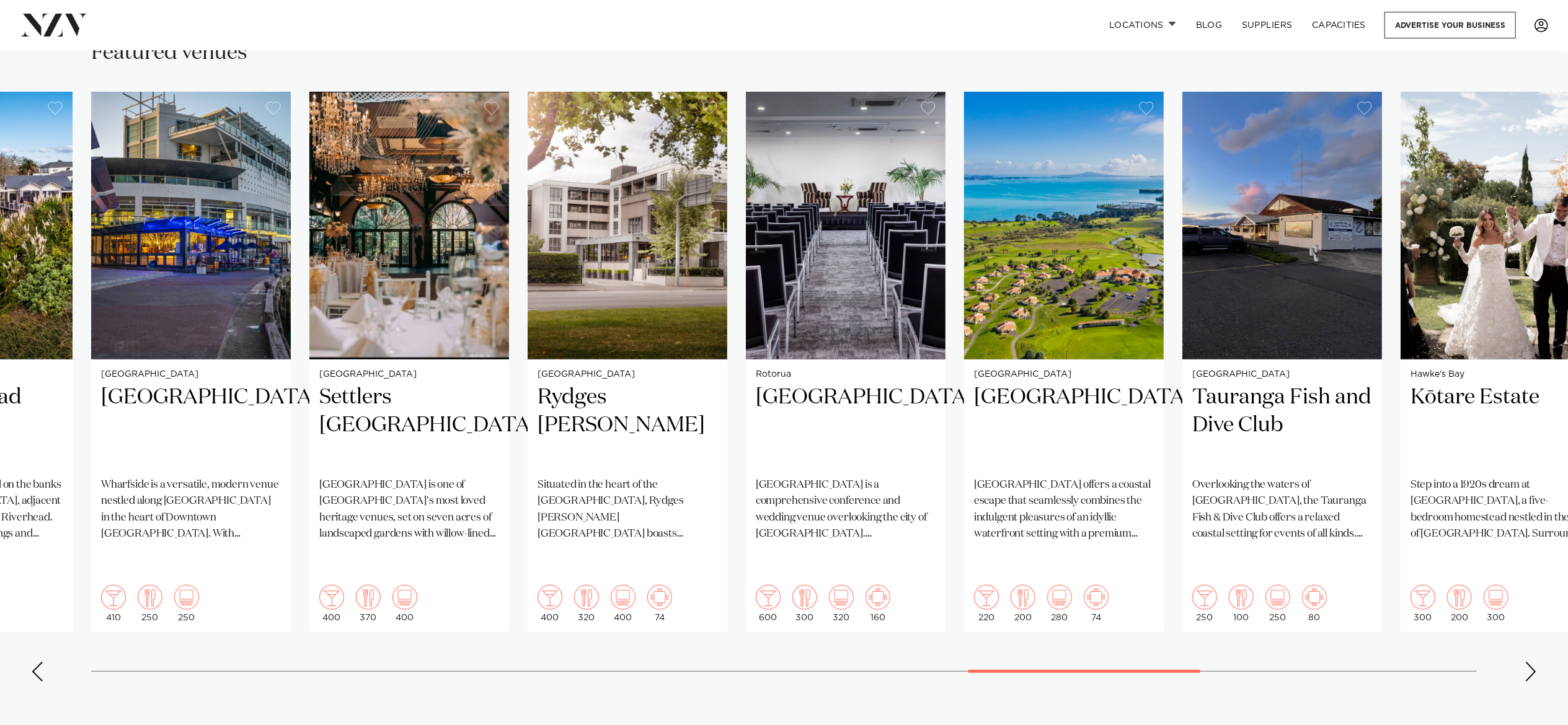 click at bounding box center (1531, 672) 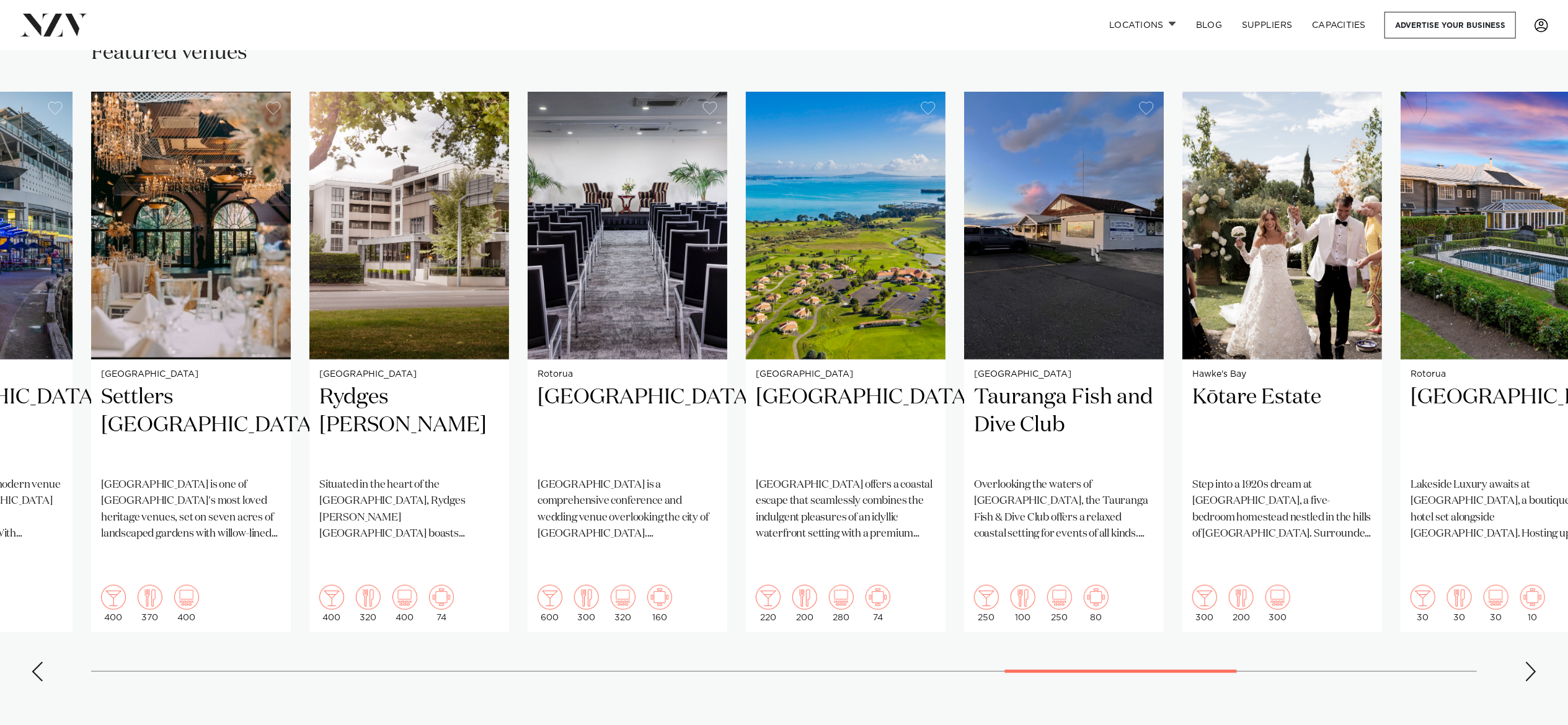 click at bounding box center (1531, 672) 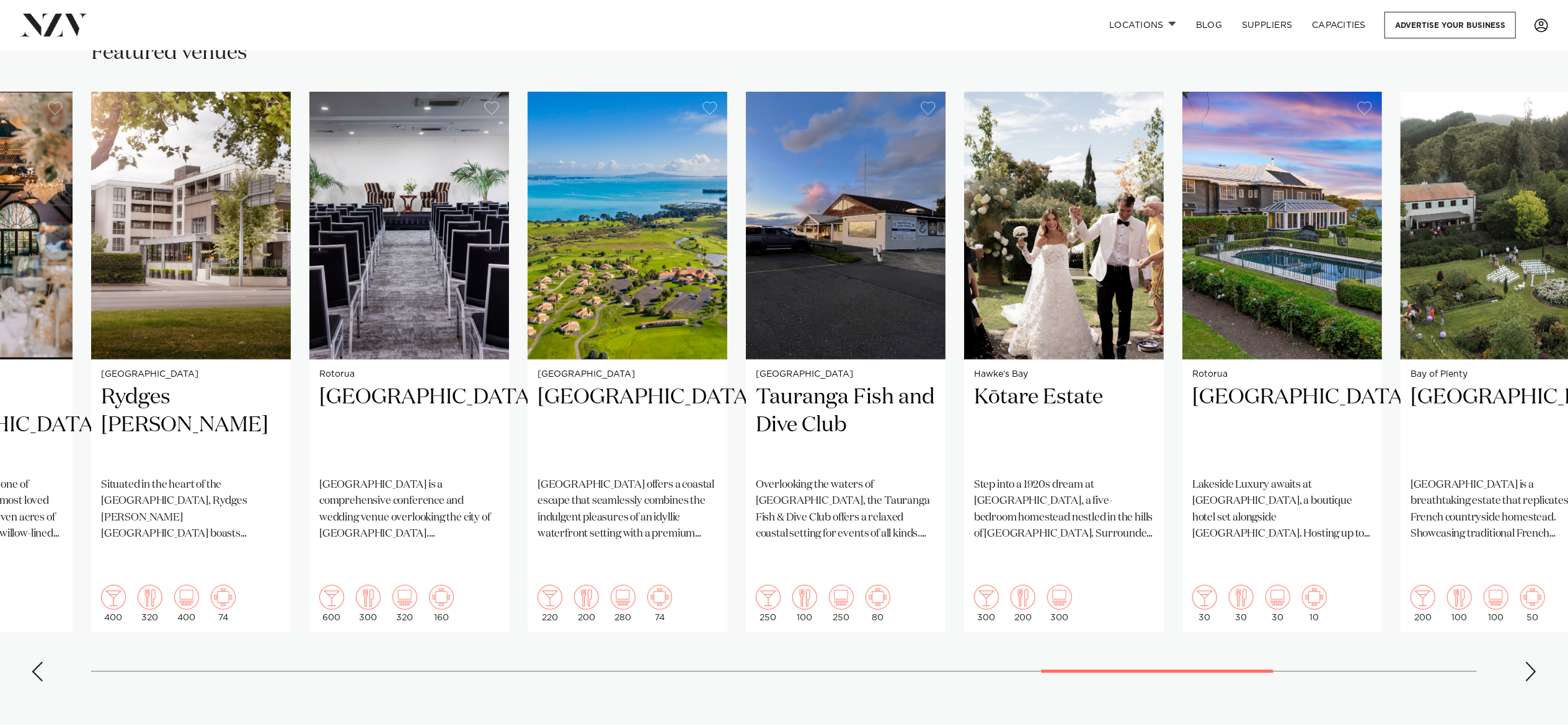 click at bounding box center [1531, 672] 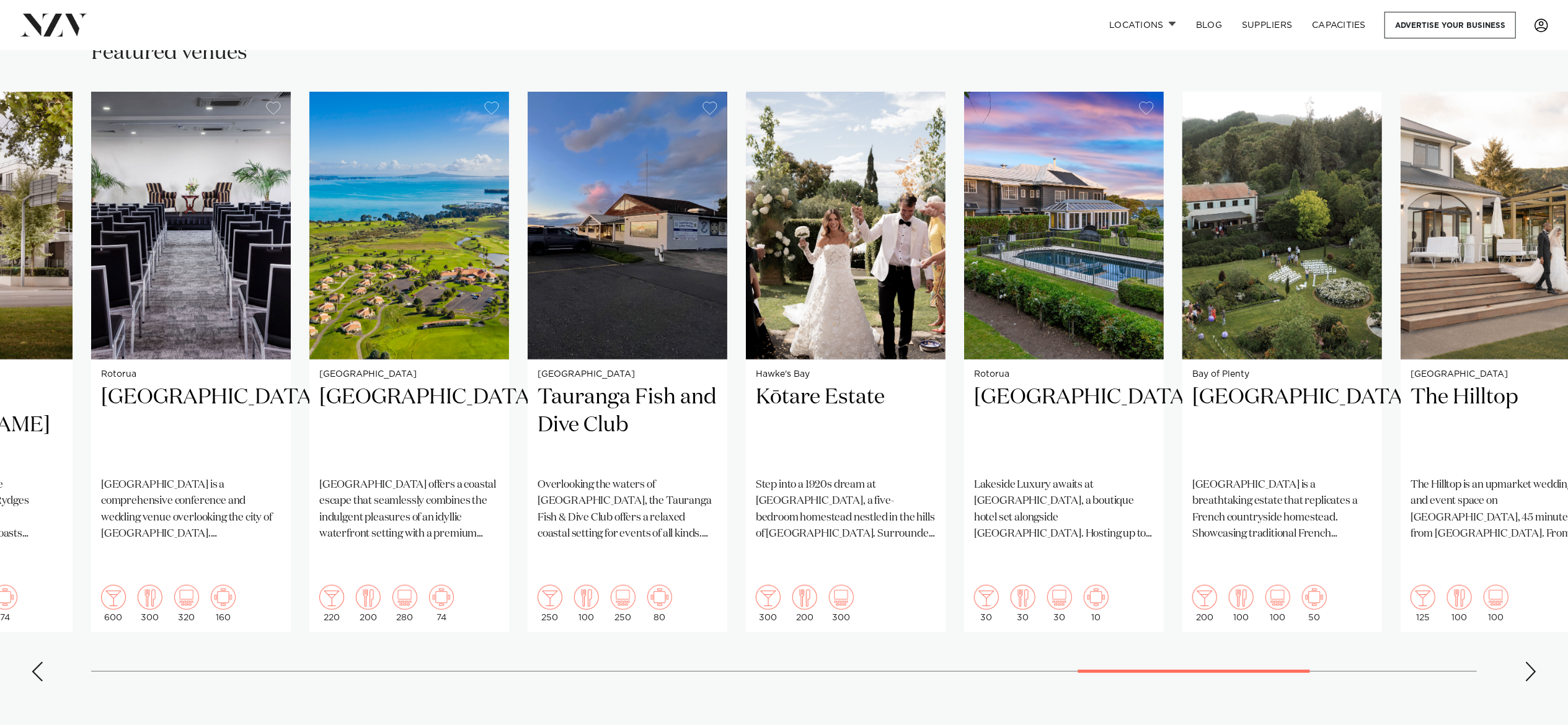 click at bounding box center (1531, 672) 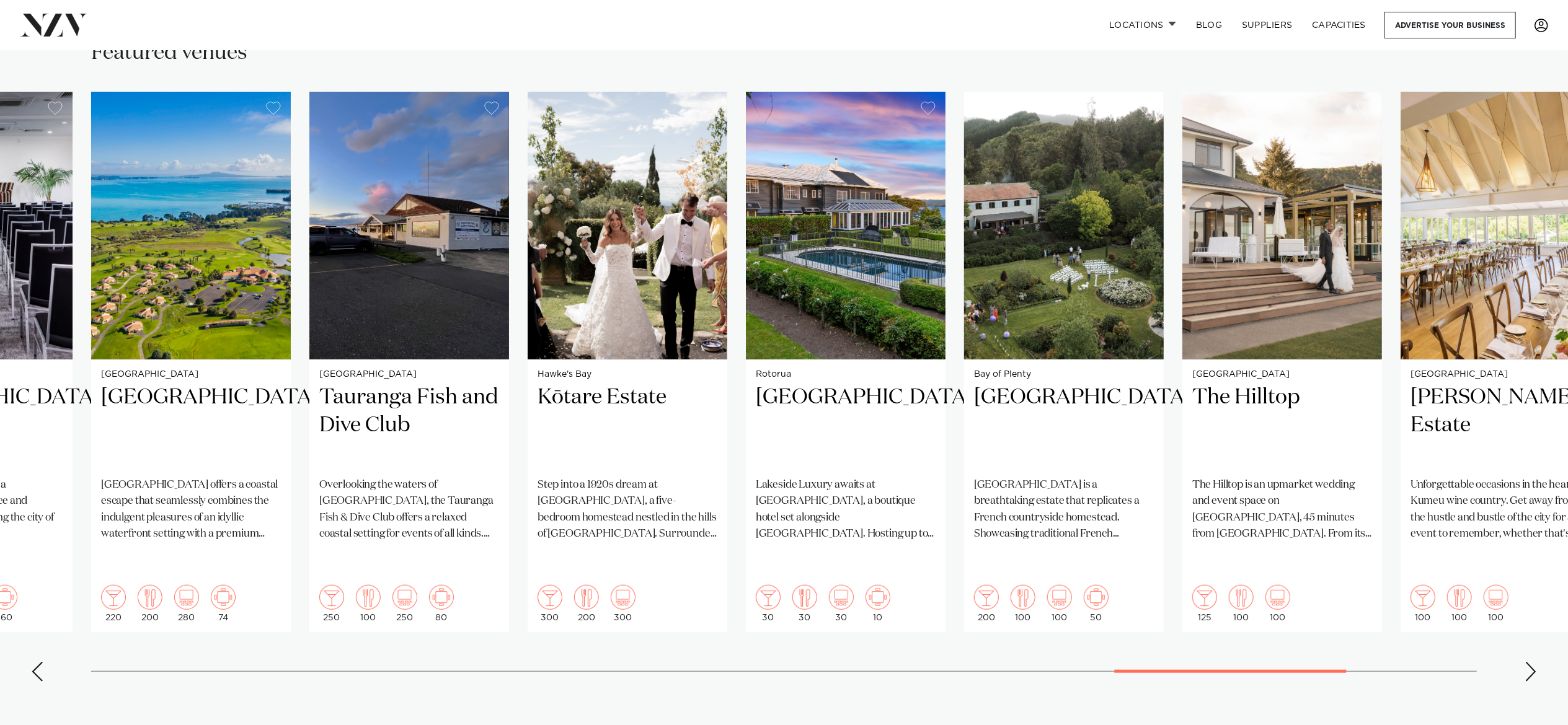 click at bounding box center (1531, 672) 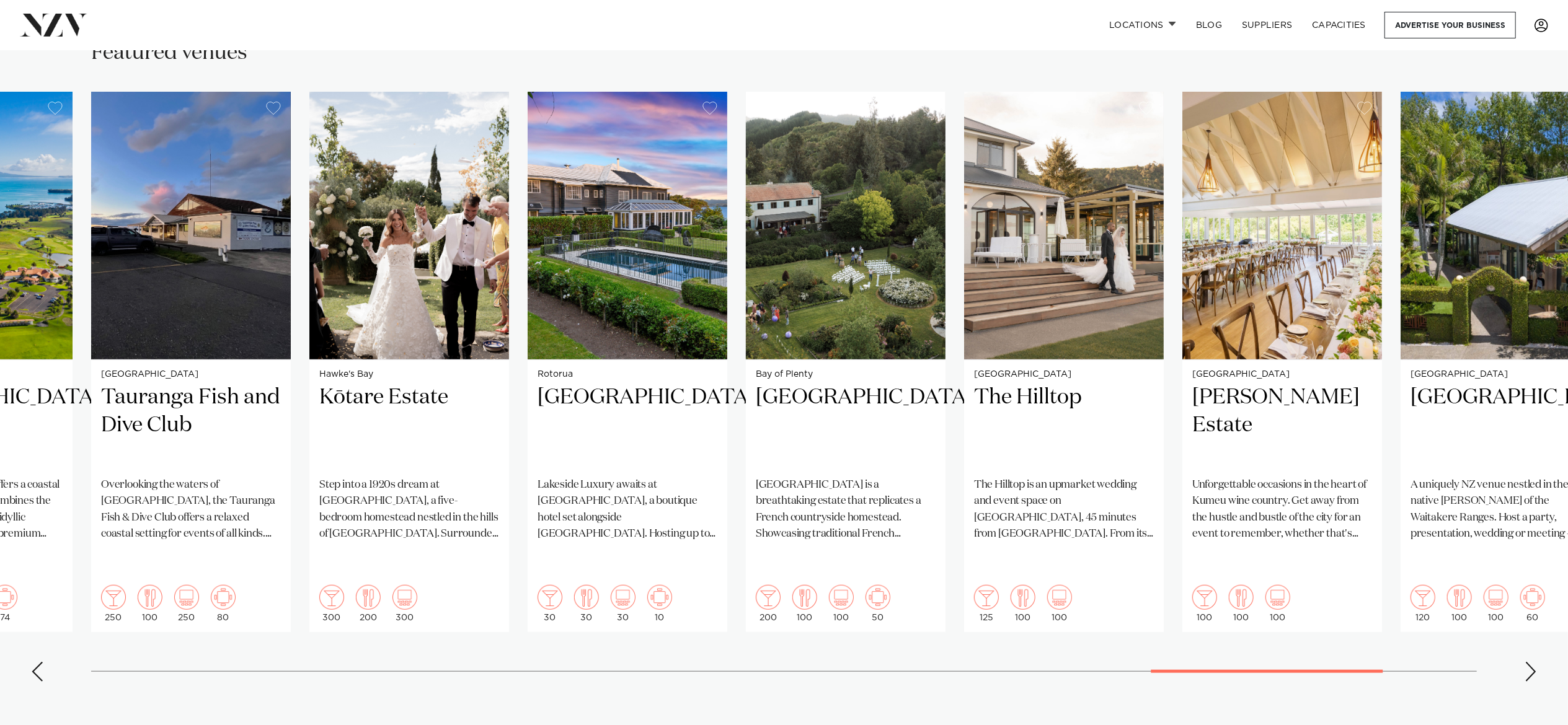 click at bounding box center (1531, 672) 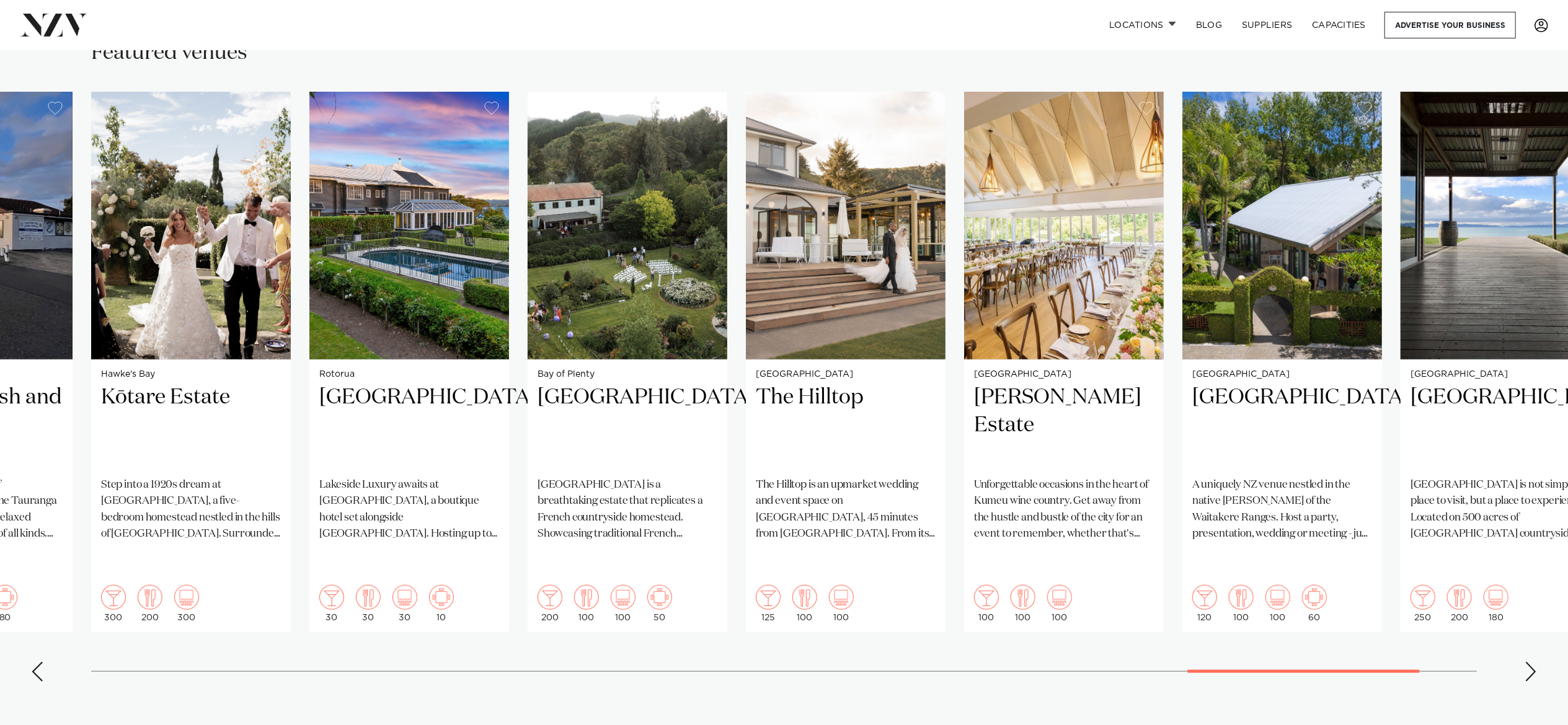 click at bounding box center (1531, 672) 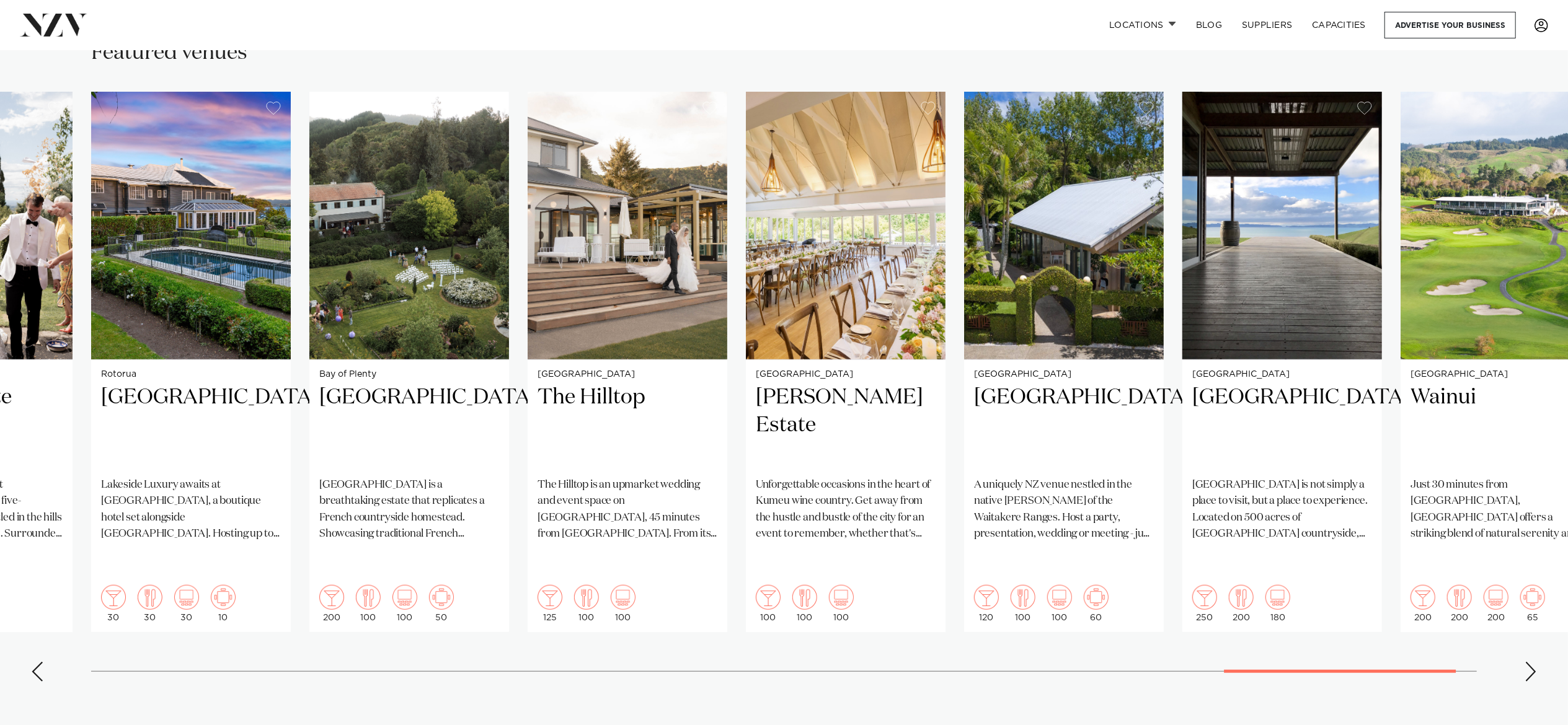 click at bounding box center [1531, 672] 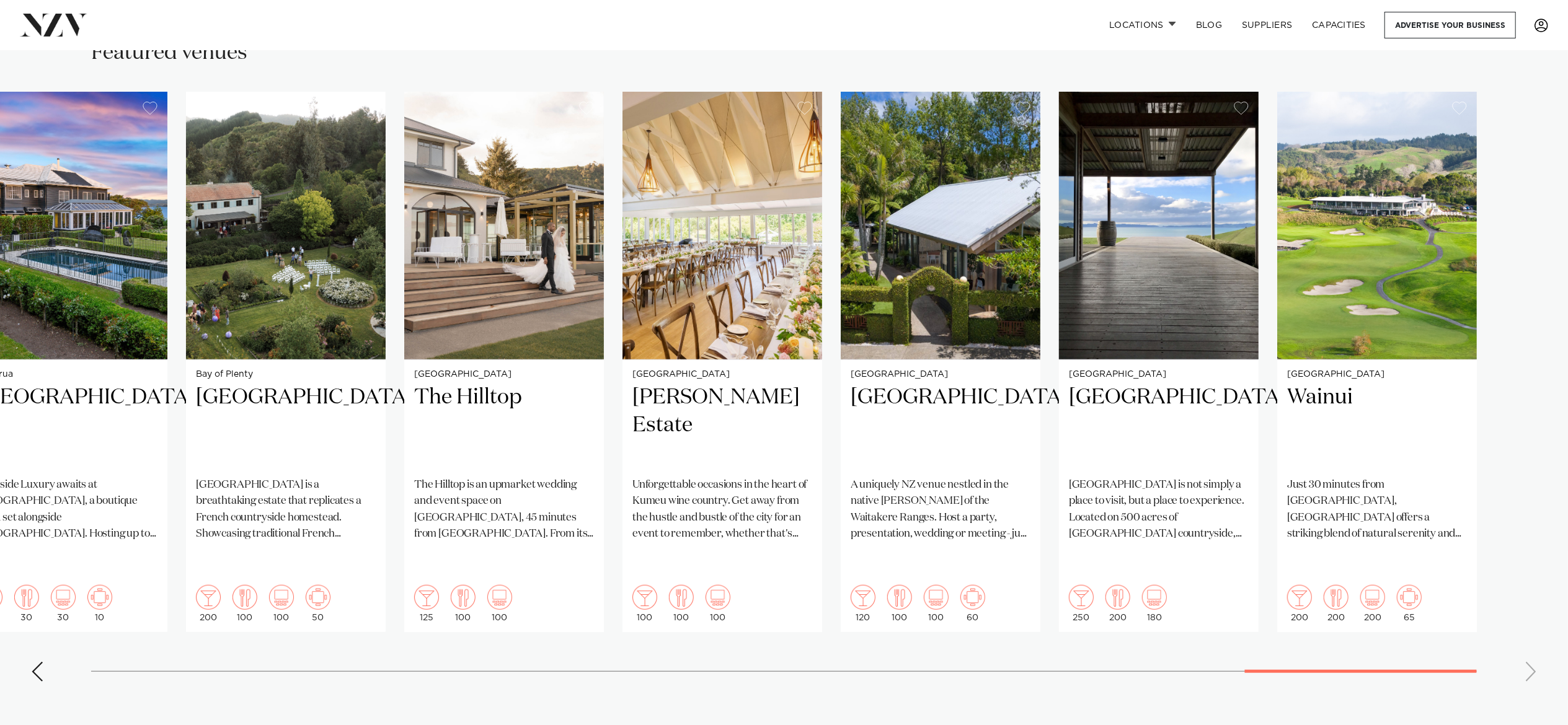 click on "[GEOGRAPHIC_DATA]
Duke of Marlborough
The [GEOGRAPHIC_DATA] is a Northland landmark set on the [PERSON_NAME] of [PERSON_NAME]. Boasting an award-winning restaurant, accommodation and event space - [GEOGRAPHIC_DATA] is the pride and joy of the [GEOGRAPHIC_DATA].
300
140
100
100
Auckland
Bracu" at bounding box center [784, 392] 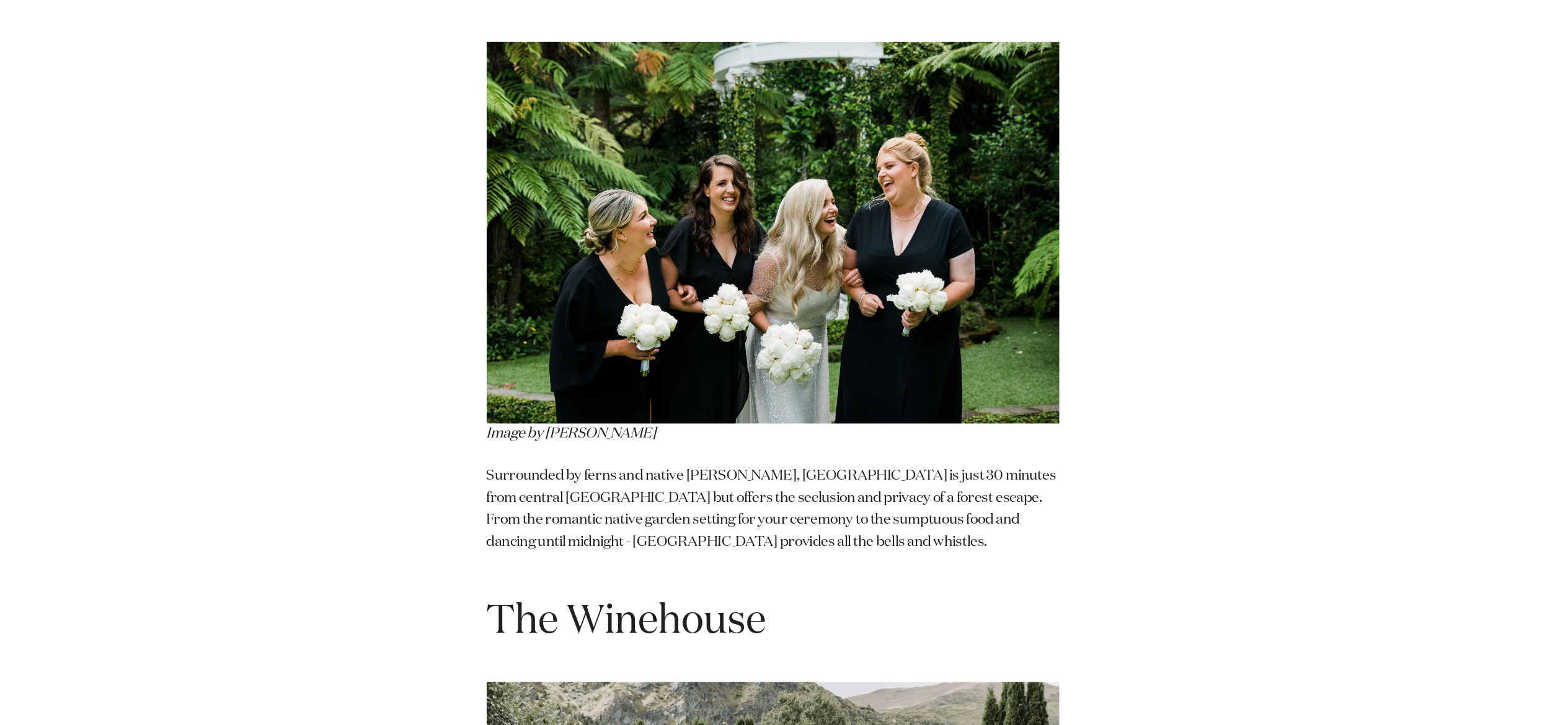 scroll, scrollTop: 21523, scrollLeft: 0, axis: vertical 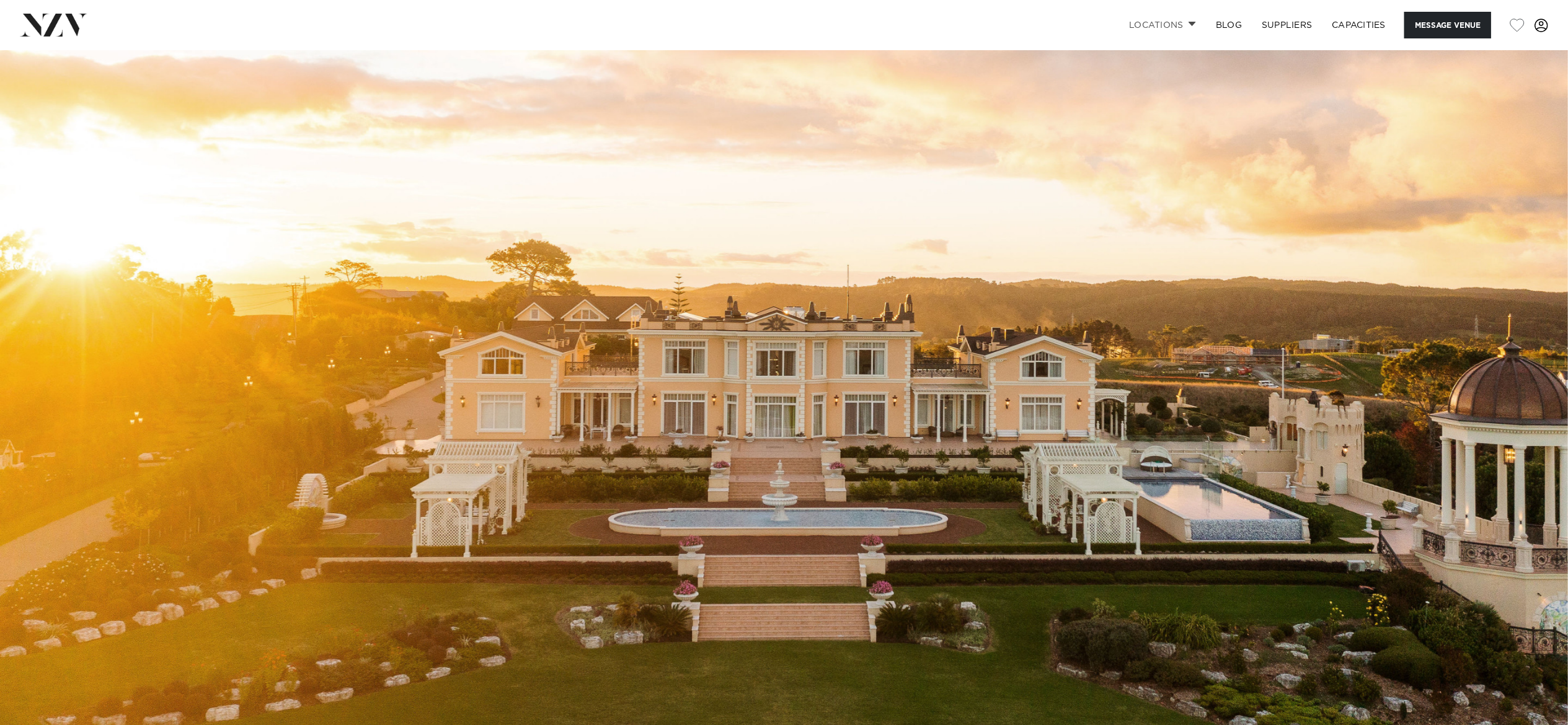 click on "Locations" at bounding box center [1163, 25] 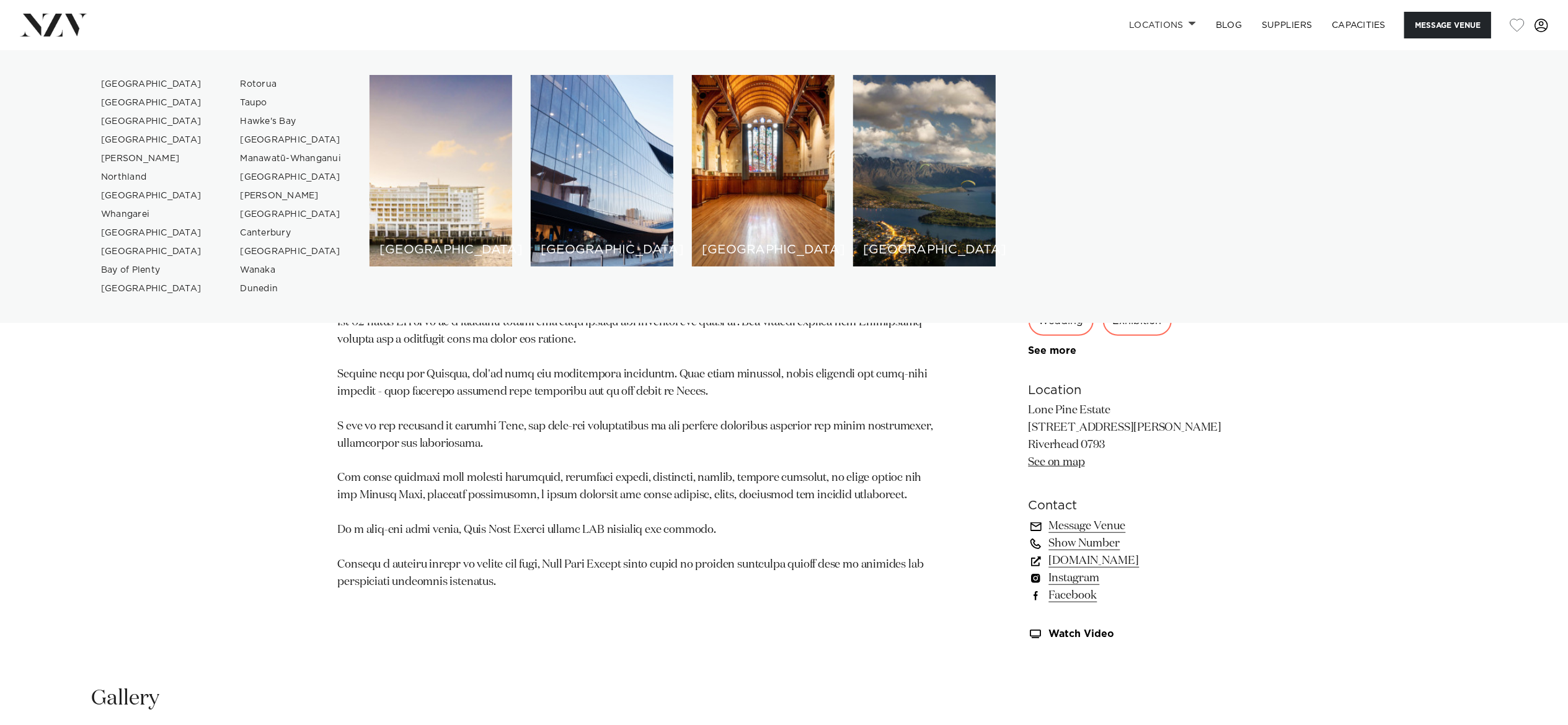 scroll, scrollTop: 798, scrollLeft: 0, axis: vertical 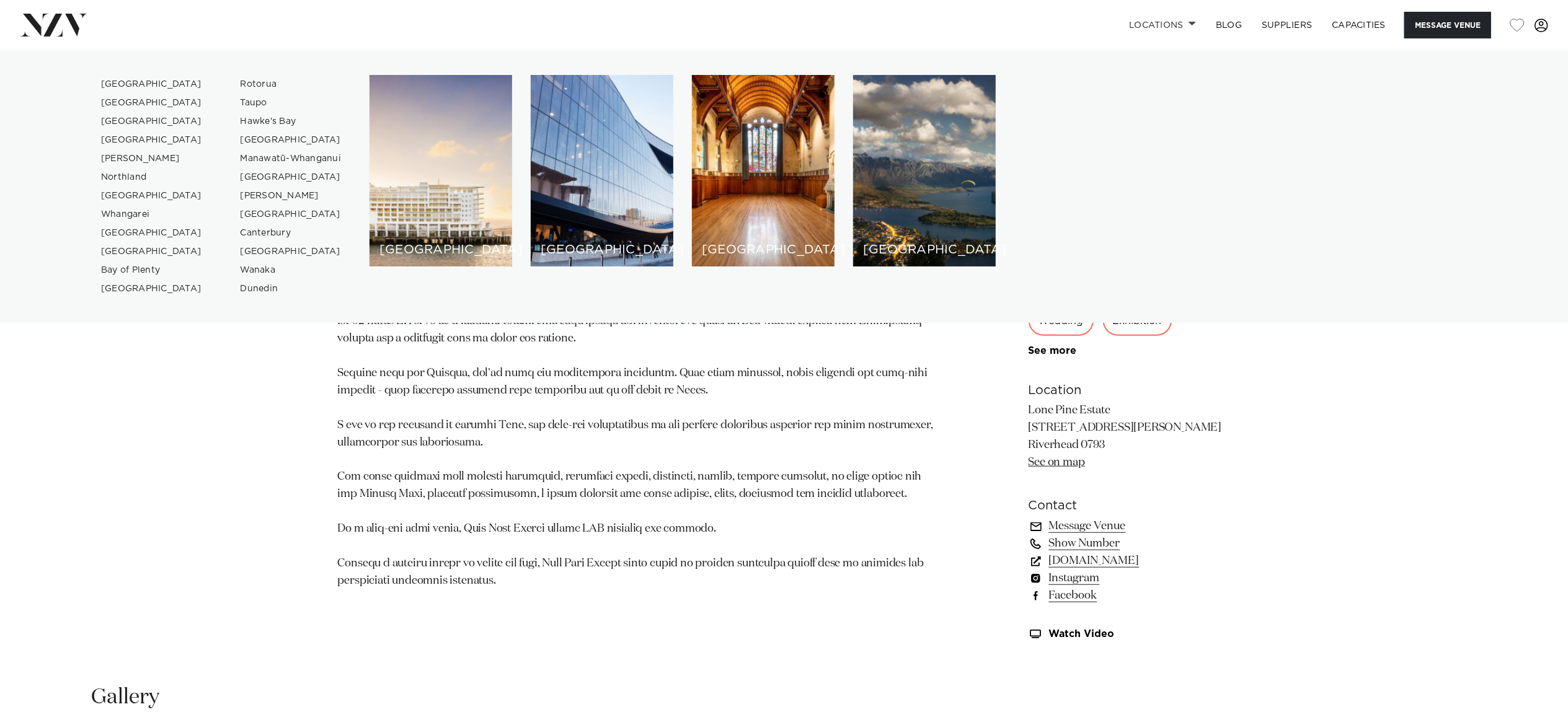 click at bounding box center (639, 400) 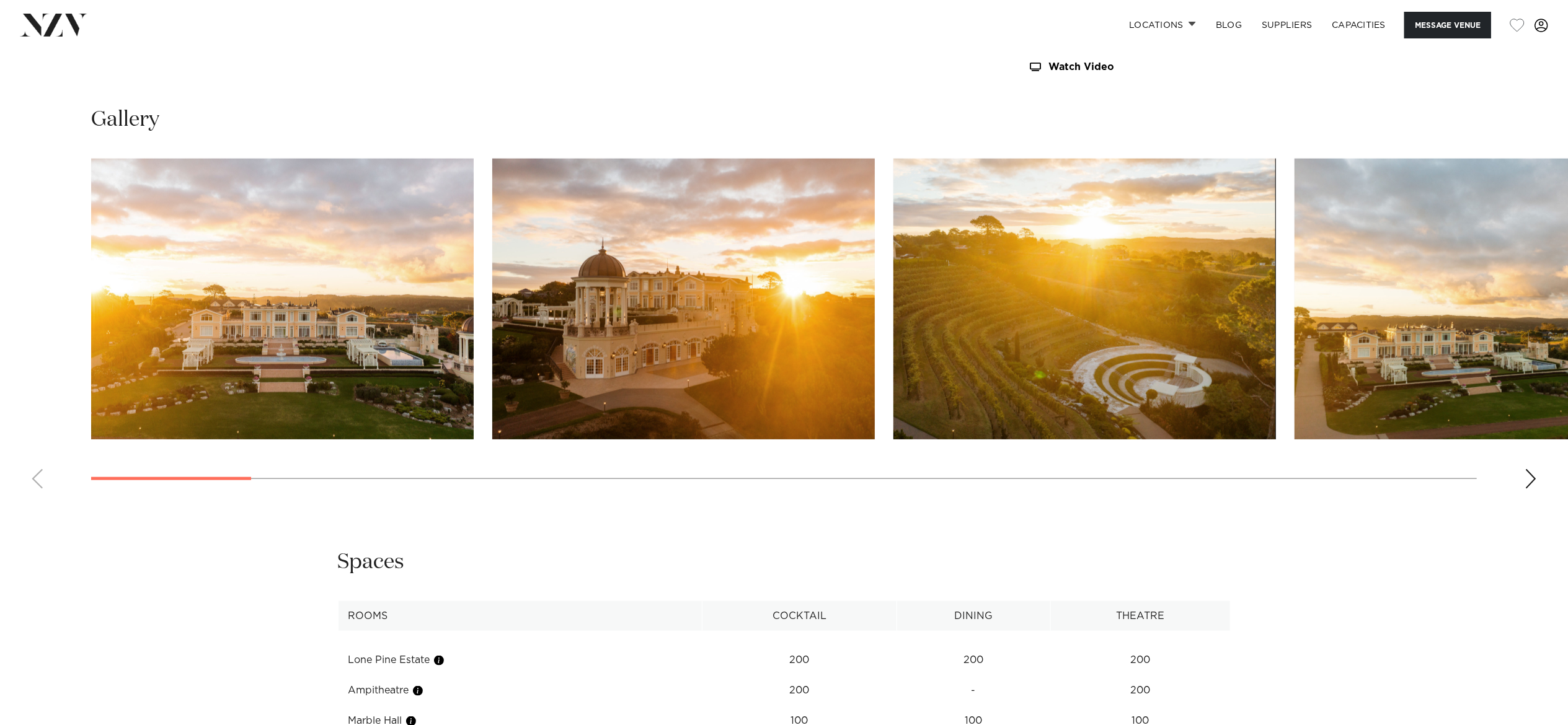 scroll, scrollTop: 1374, scrollLeft: 0, axis: vertical 